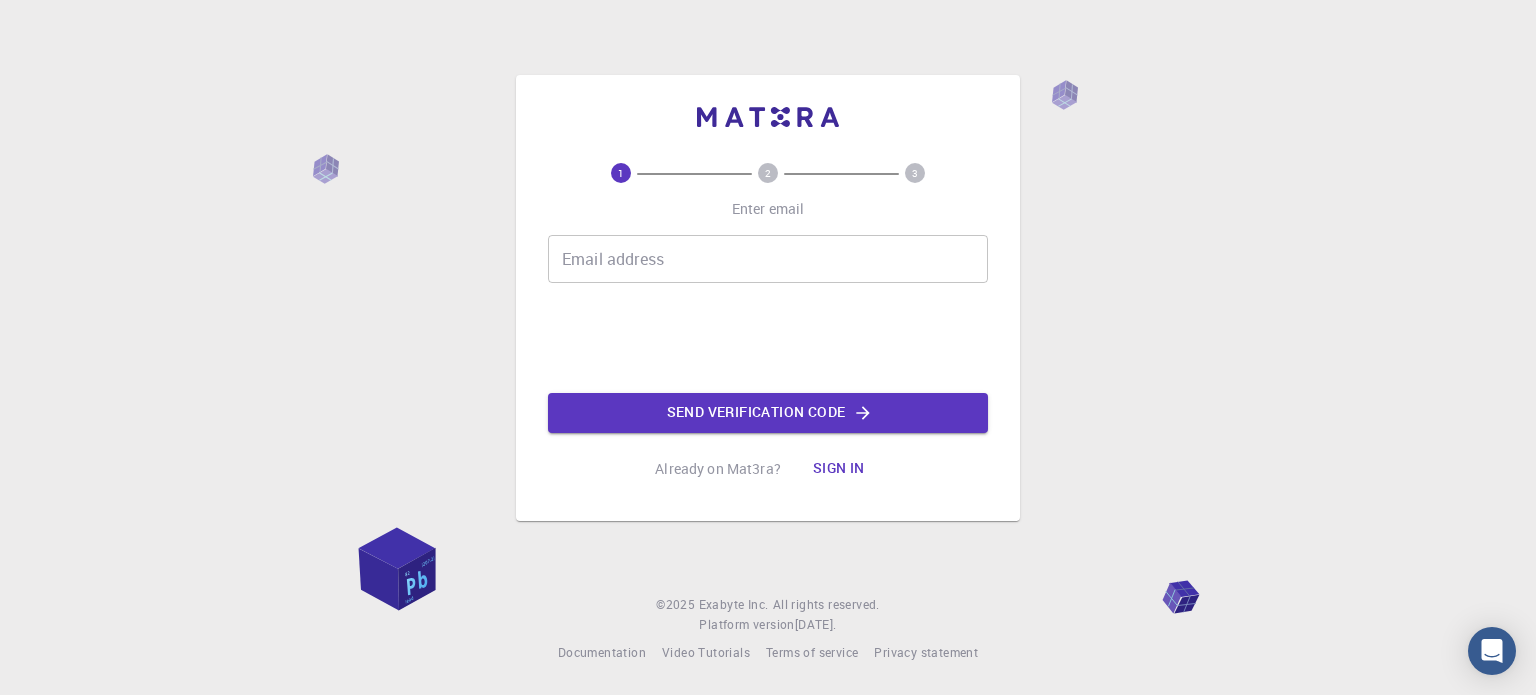 scroll, scrollTop: 0, scrollLeft: 0, axis: both 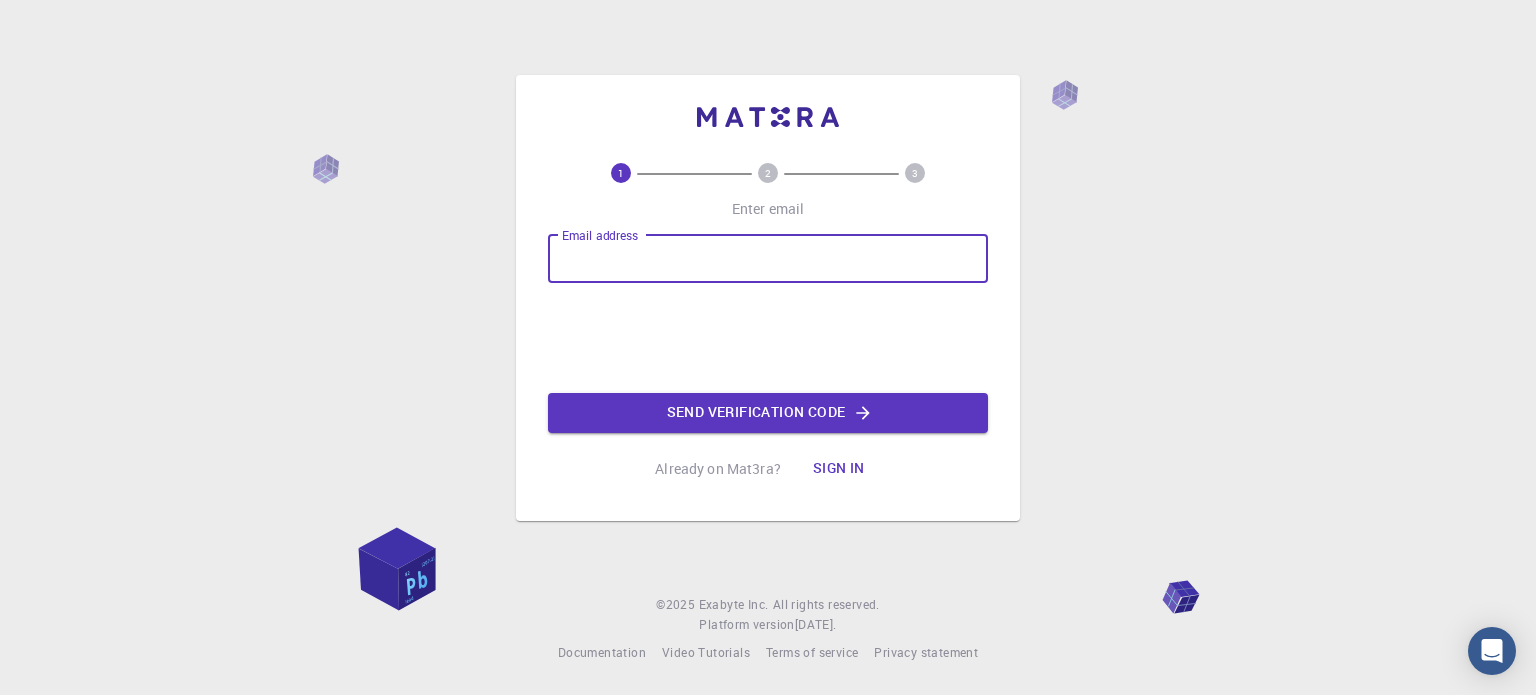 type on "gragrafiotis@uth.gr" 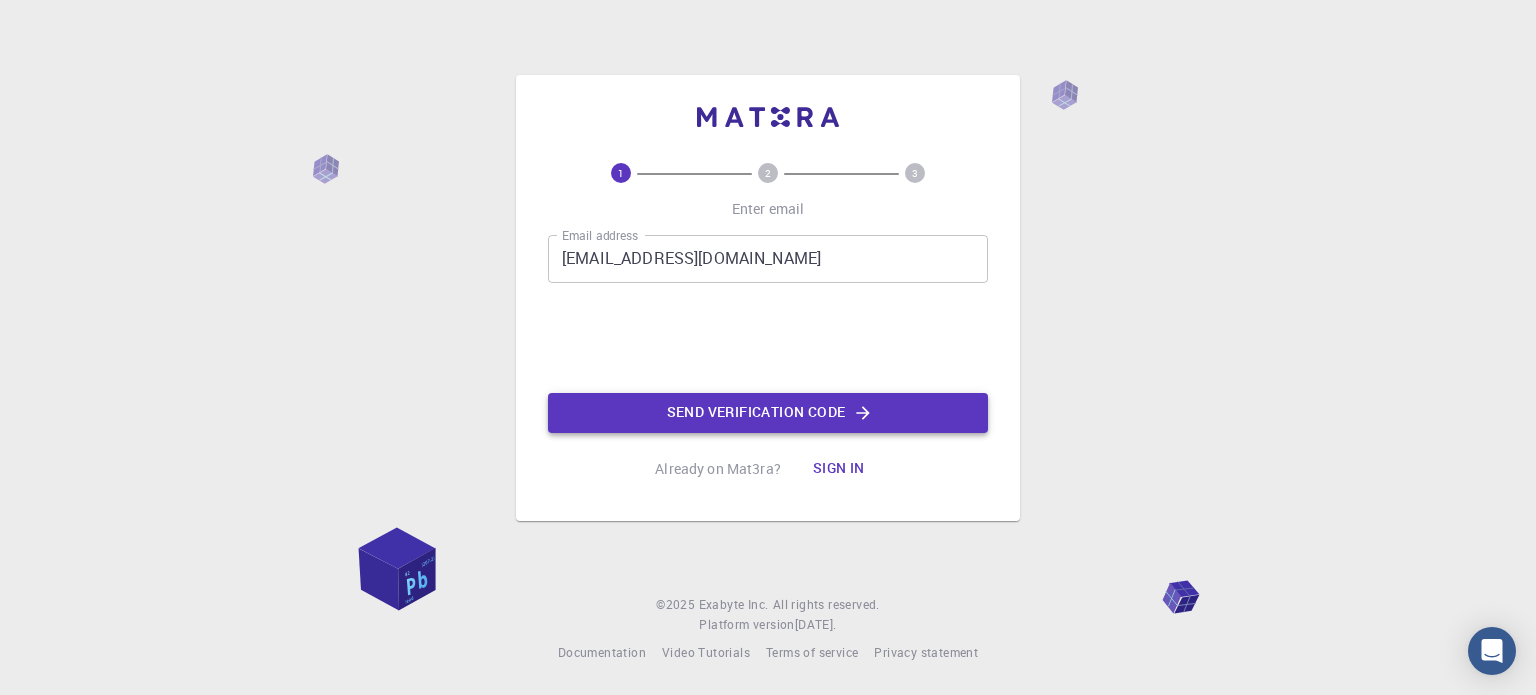click on "Send verification code" 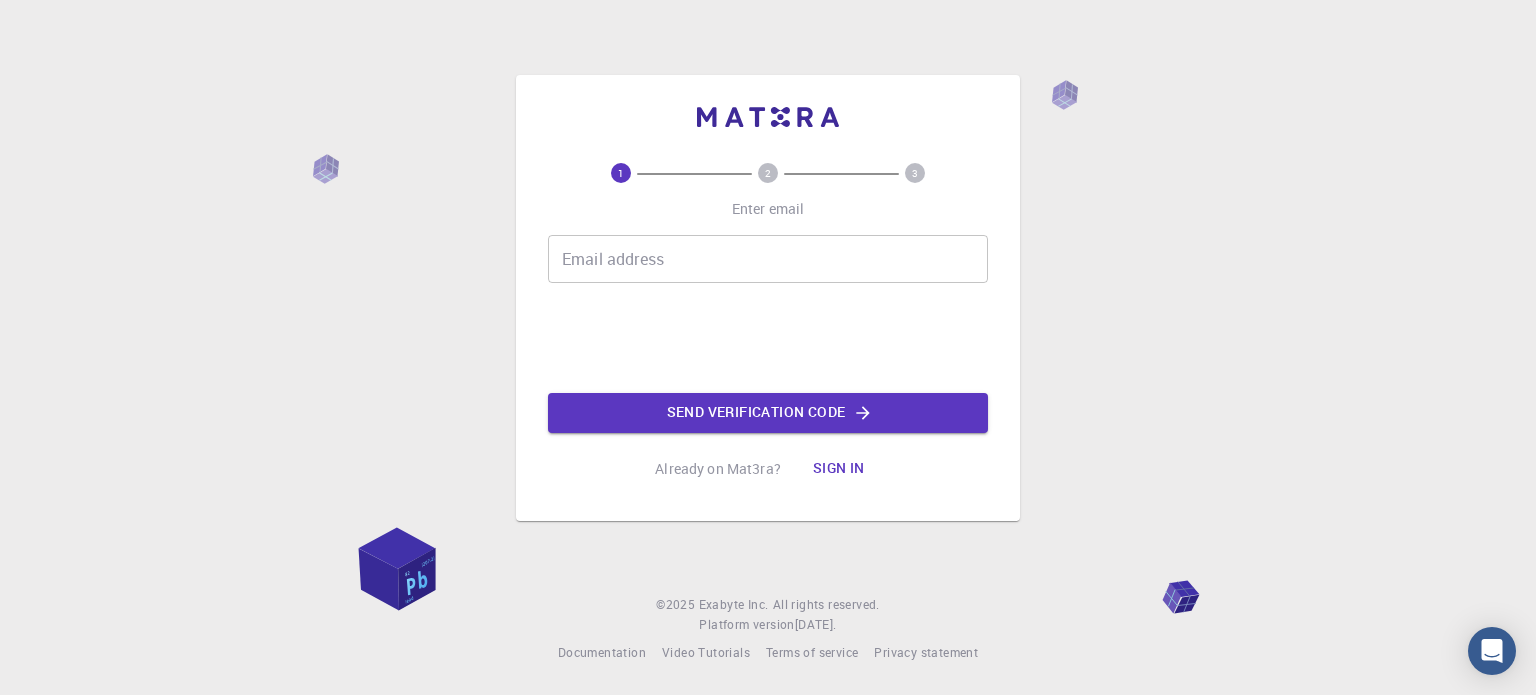 scroll, scrollTop: 0, scrollLeft: 0, axis: both 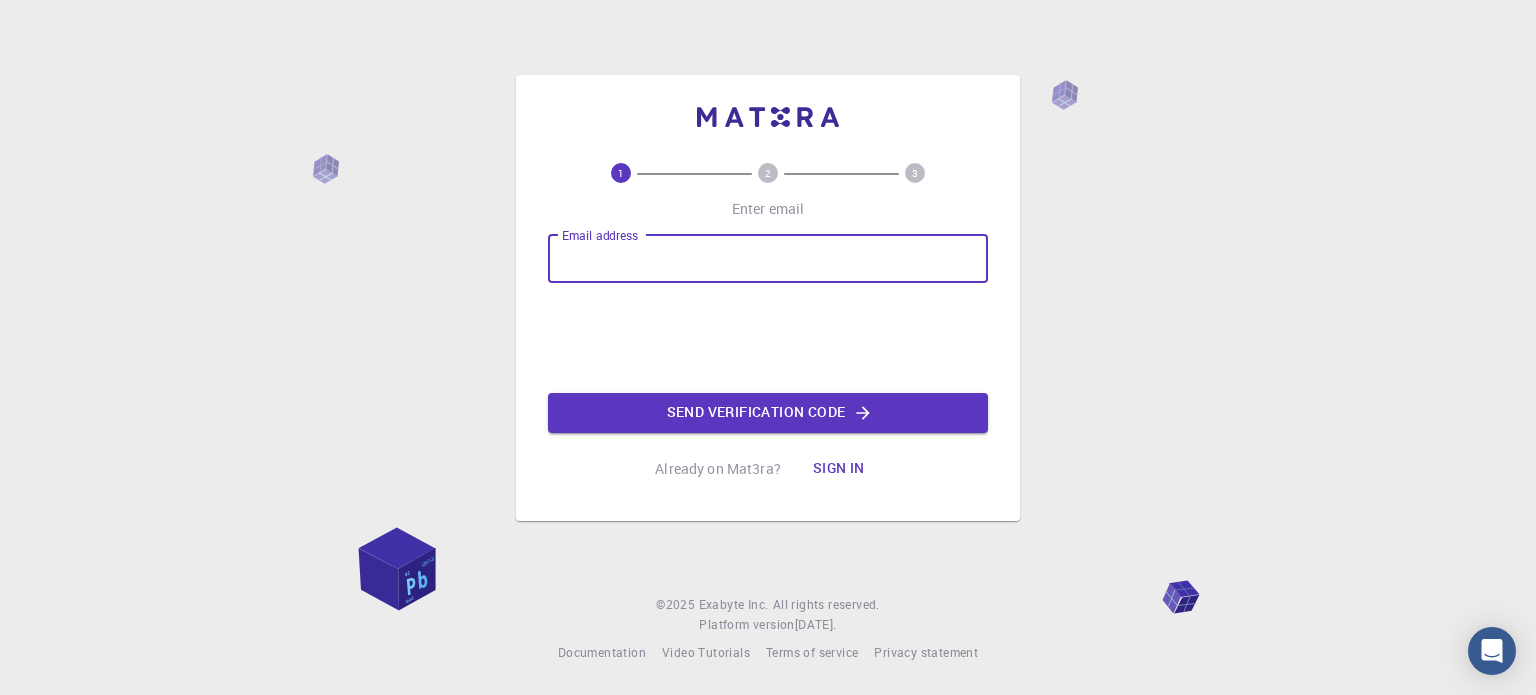 type on "[EMAIL_ADDRESS][DOMAIN_NAME]" 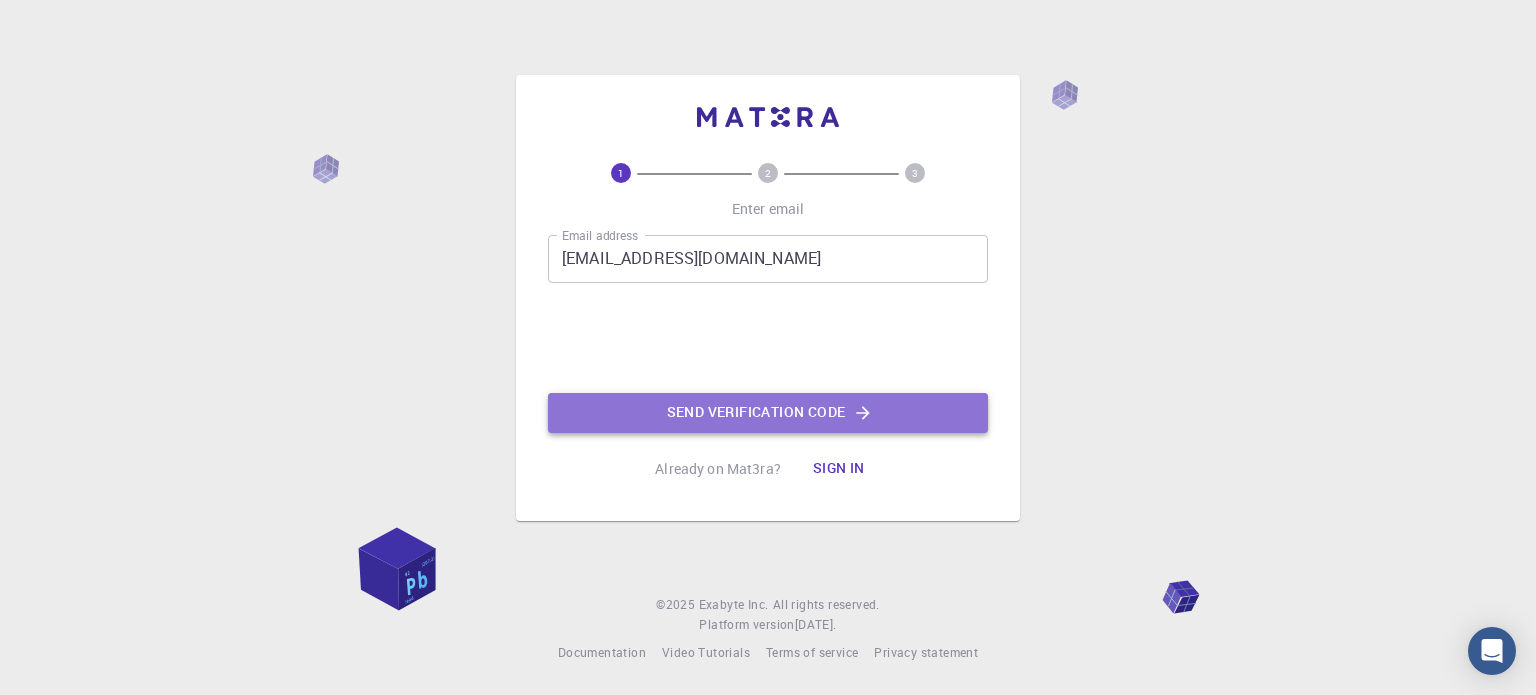click on "Send verification code" 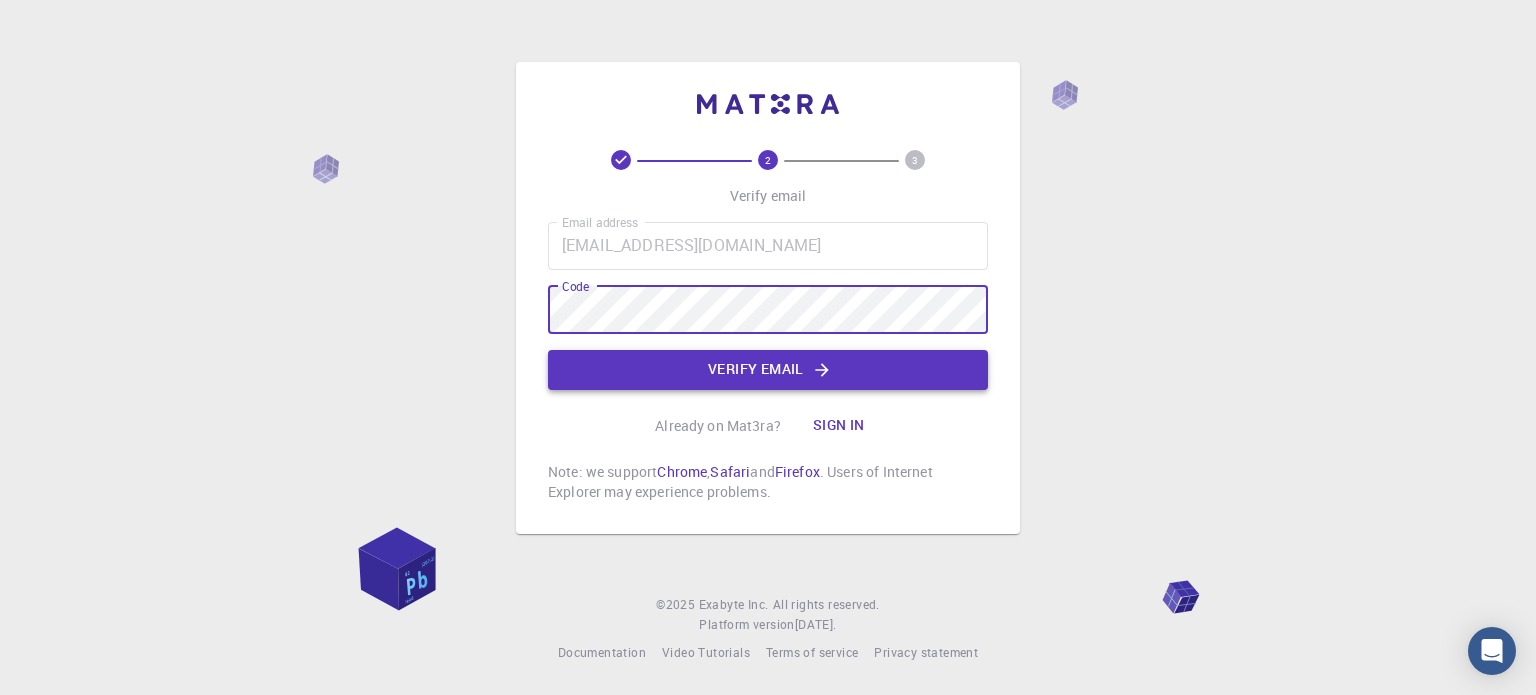 click on "Verify email" 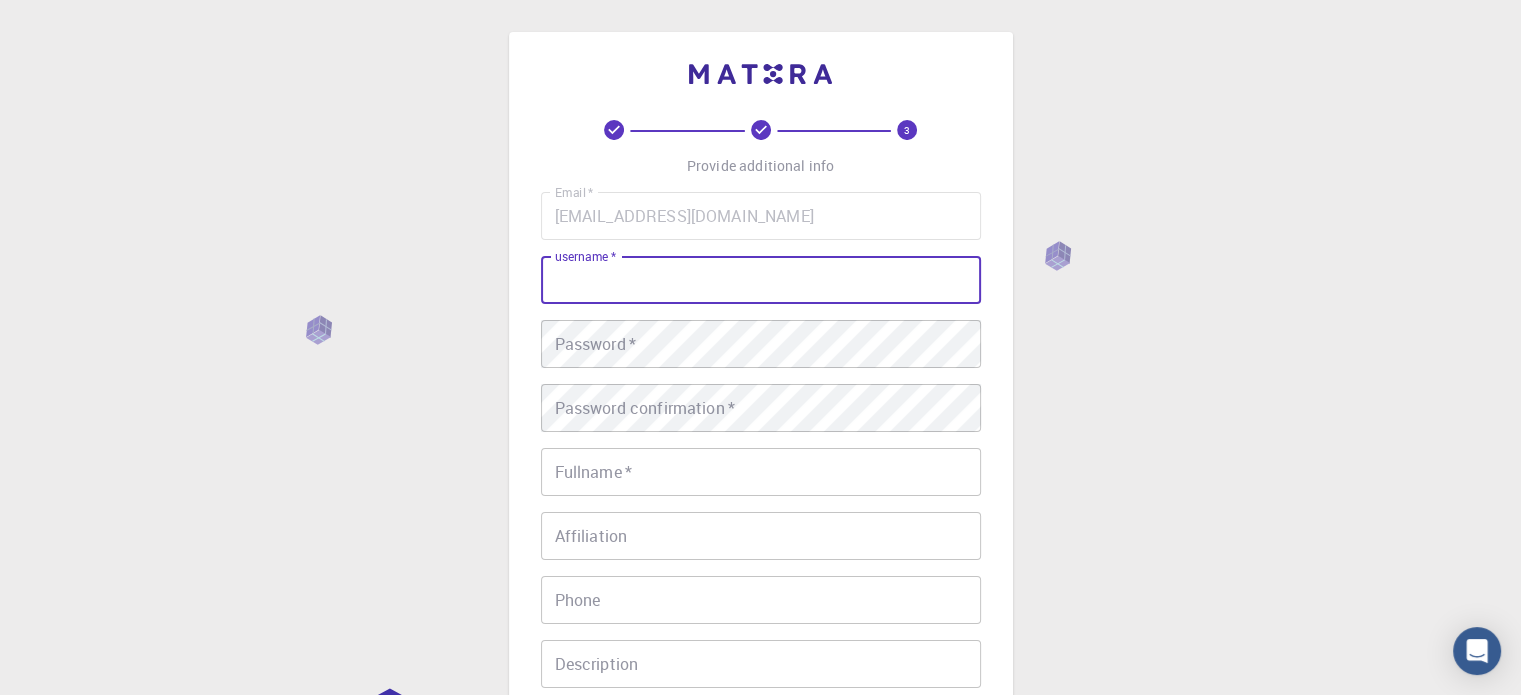 click on "username   *" at bounding box center (761, 280) 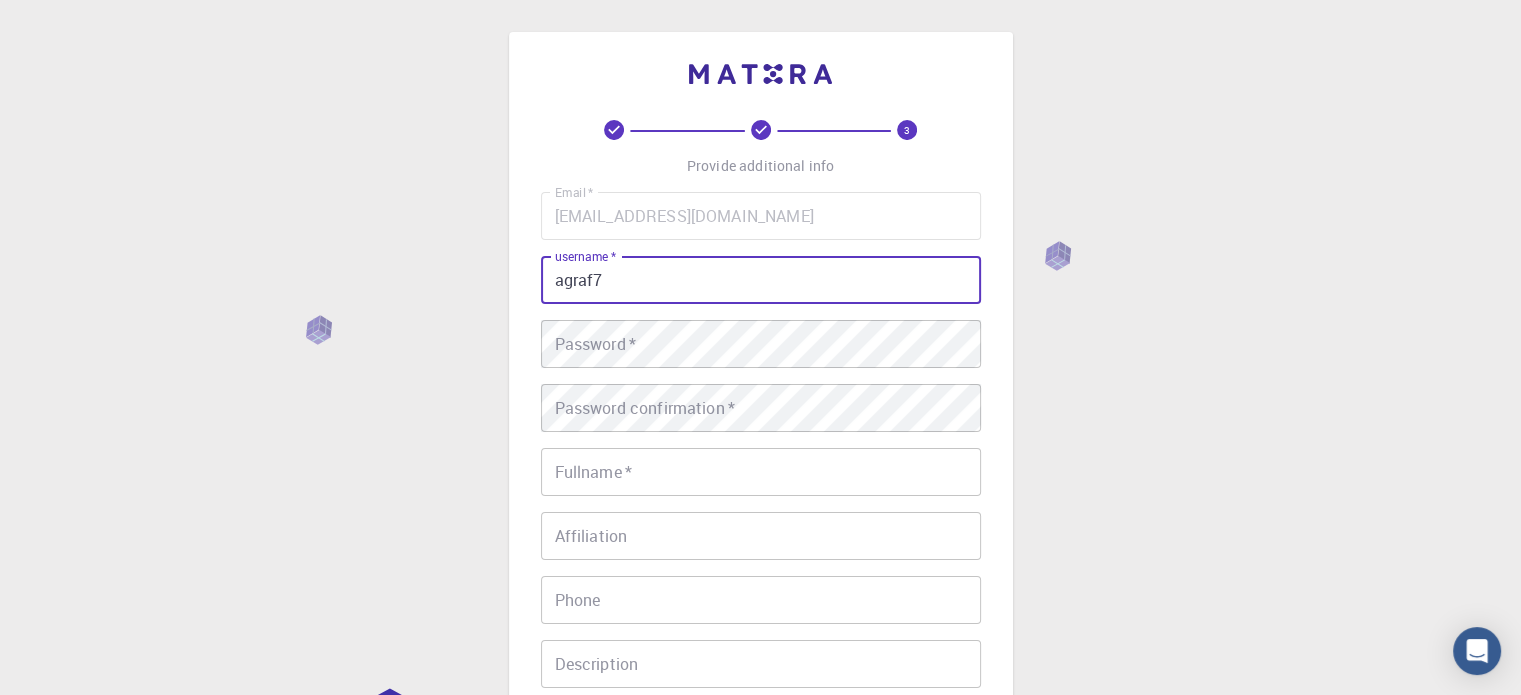 type on "agraf7" 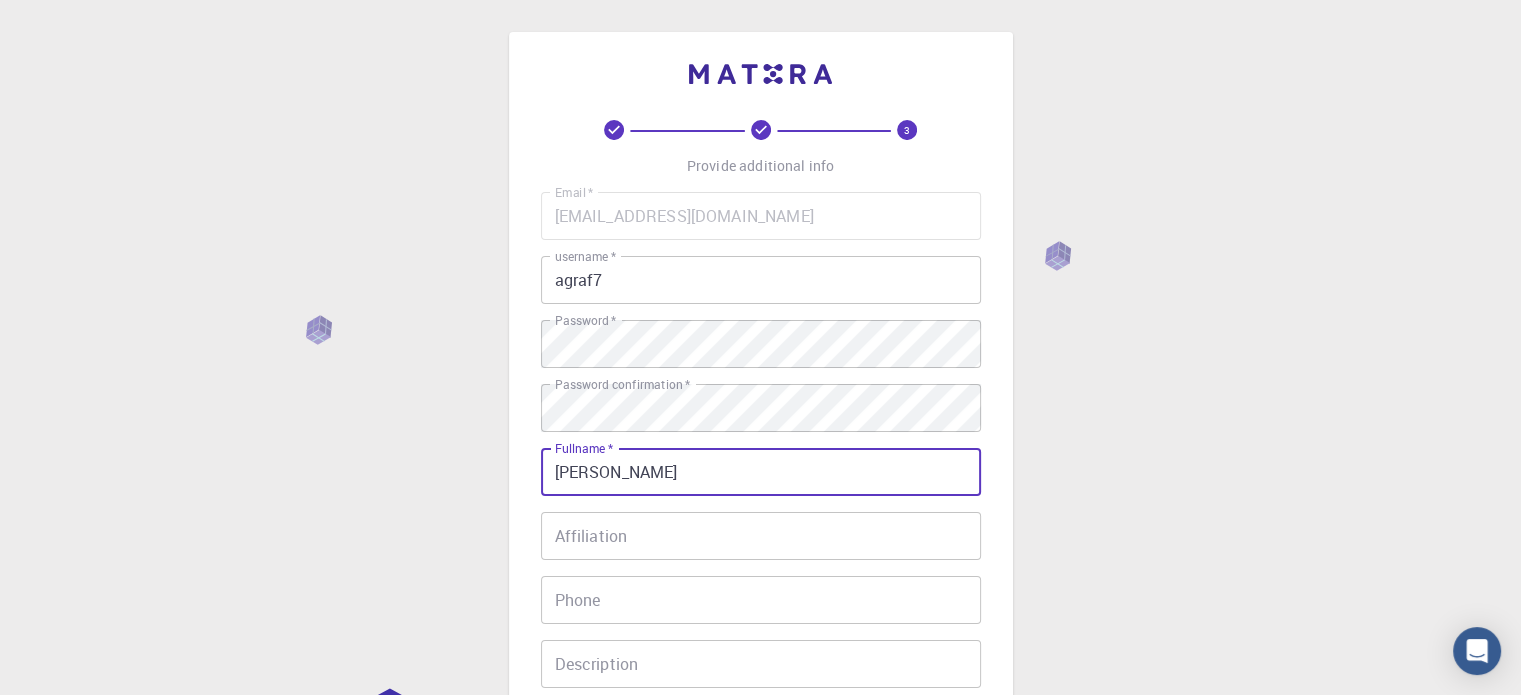 scroll, scrollTop: 322, scrollLeft: 0, axis: vertical 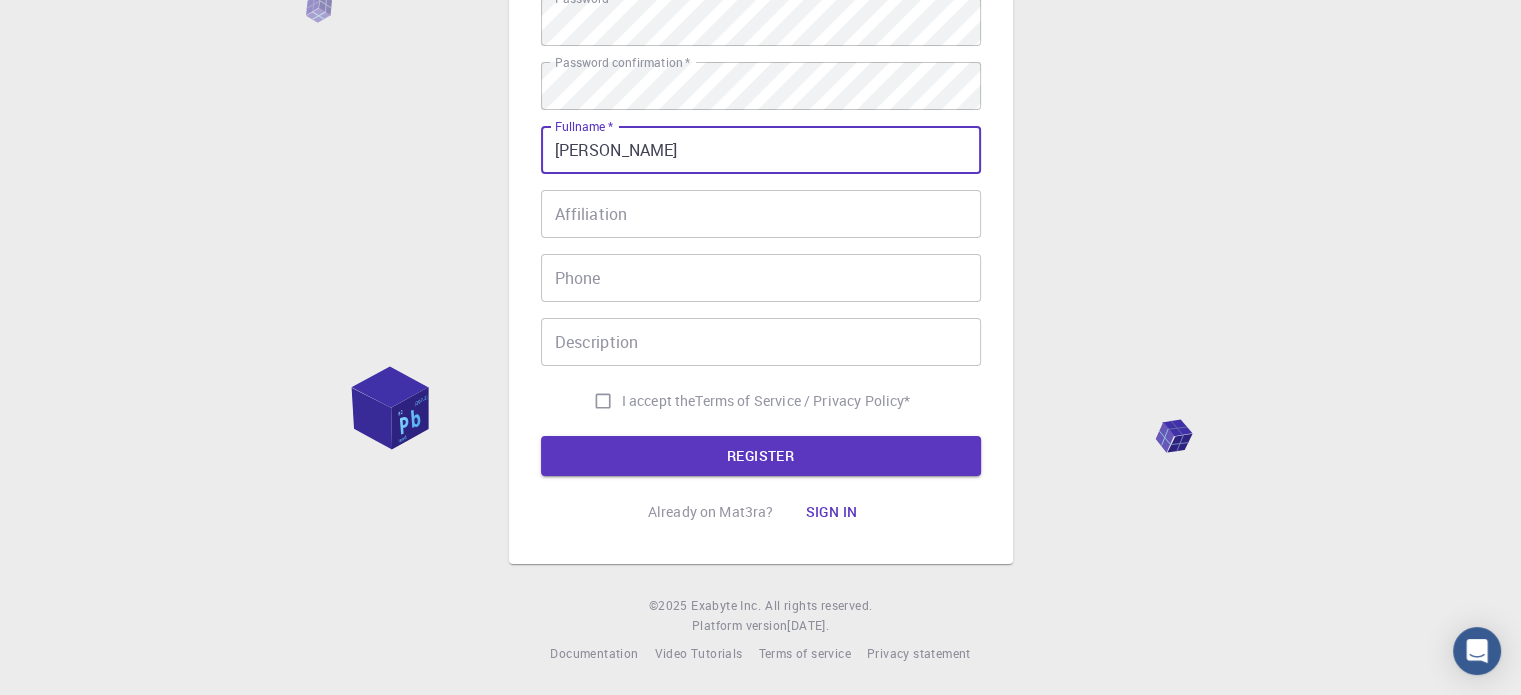 type on "[PERSON_NAME]" 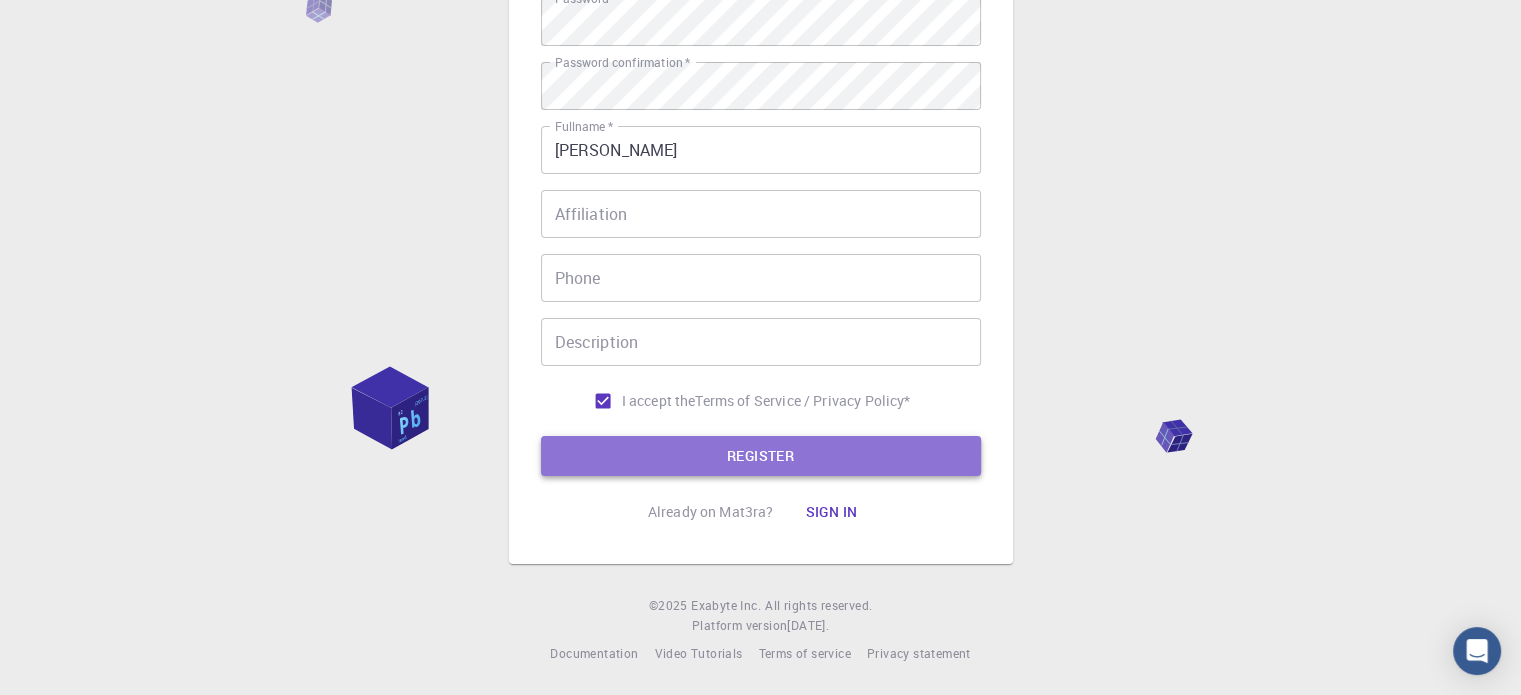 click on "REGISTER" at bounding box center (761, 456) 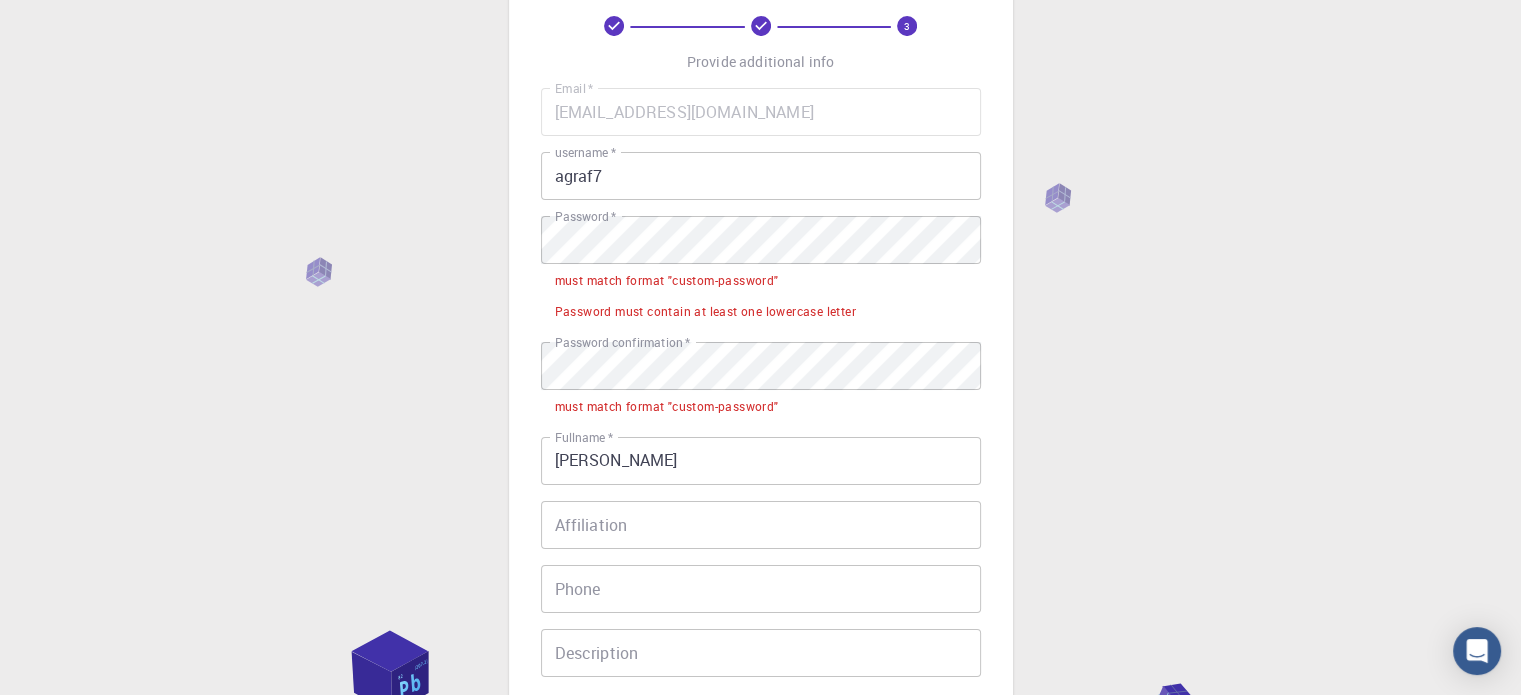 scroll, scrollTop: 102, scrollLeft: 0, axis: vertical 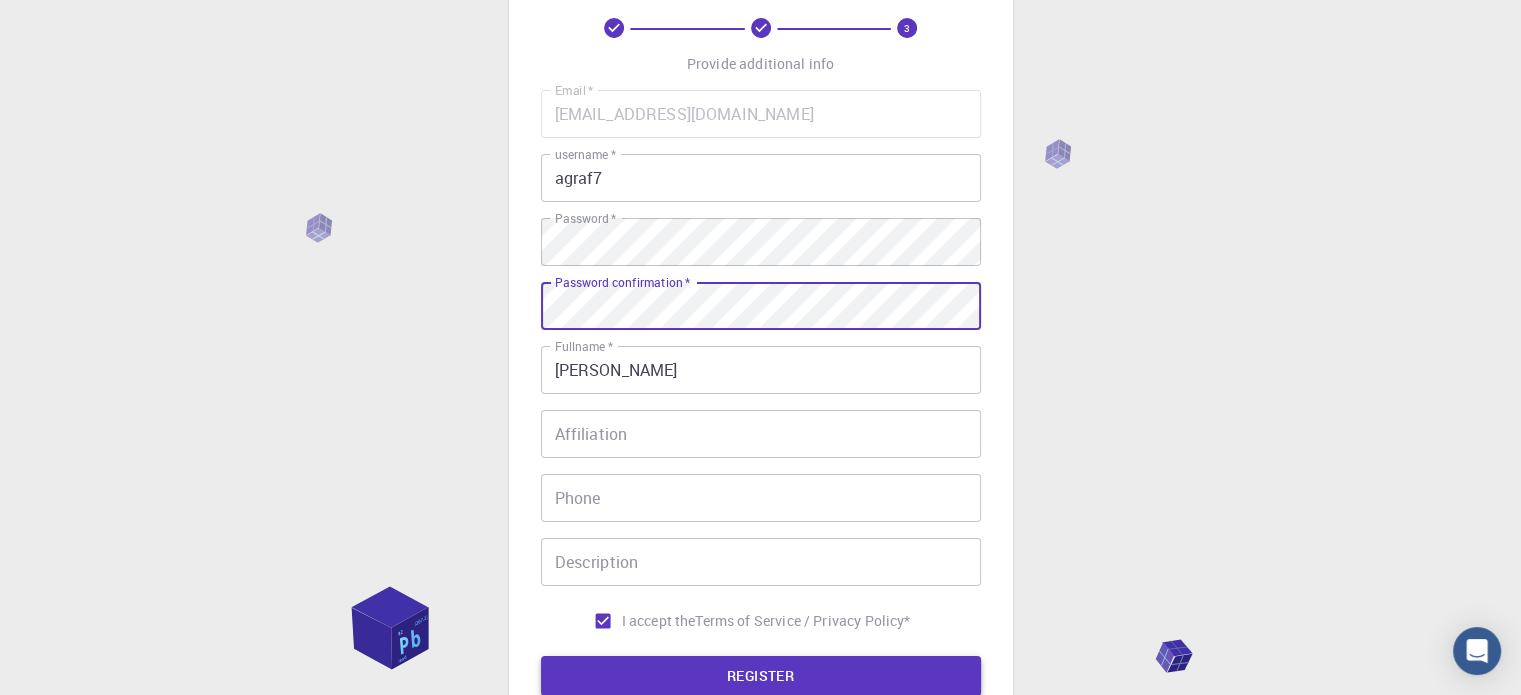 click on "REGISTER" at bounding box center (761, 676) 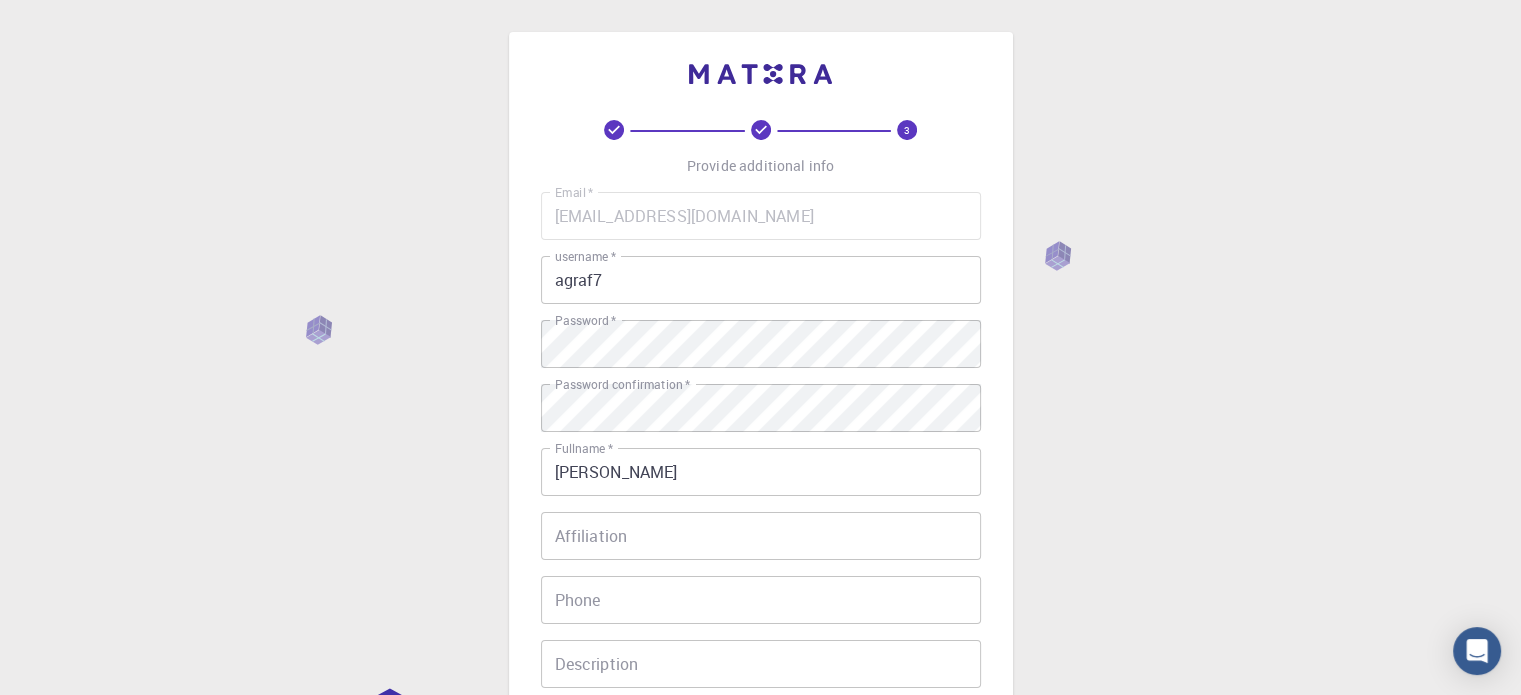 scroll, scrollTop: 322, scrollLeft: 0, axis: vertical 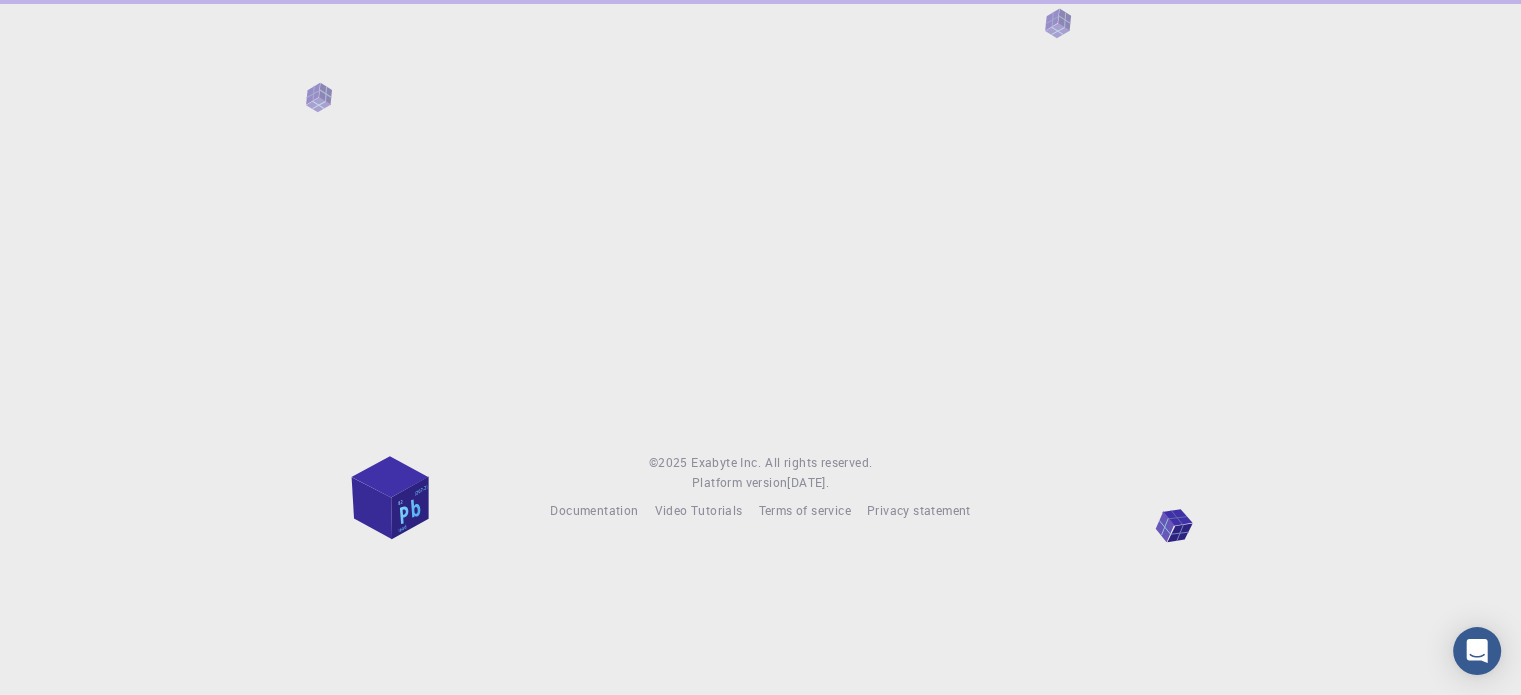 click on "©  2025   Exabyte Inc.   All rights reserved. Platform version  [DATE] . Documentation Video Tutorials Terms of service Privacy statement" at bounding box center [760, 276] 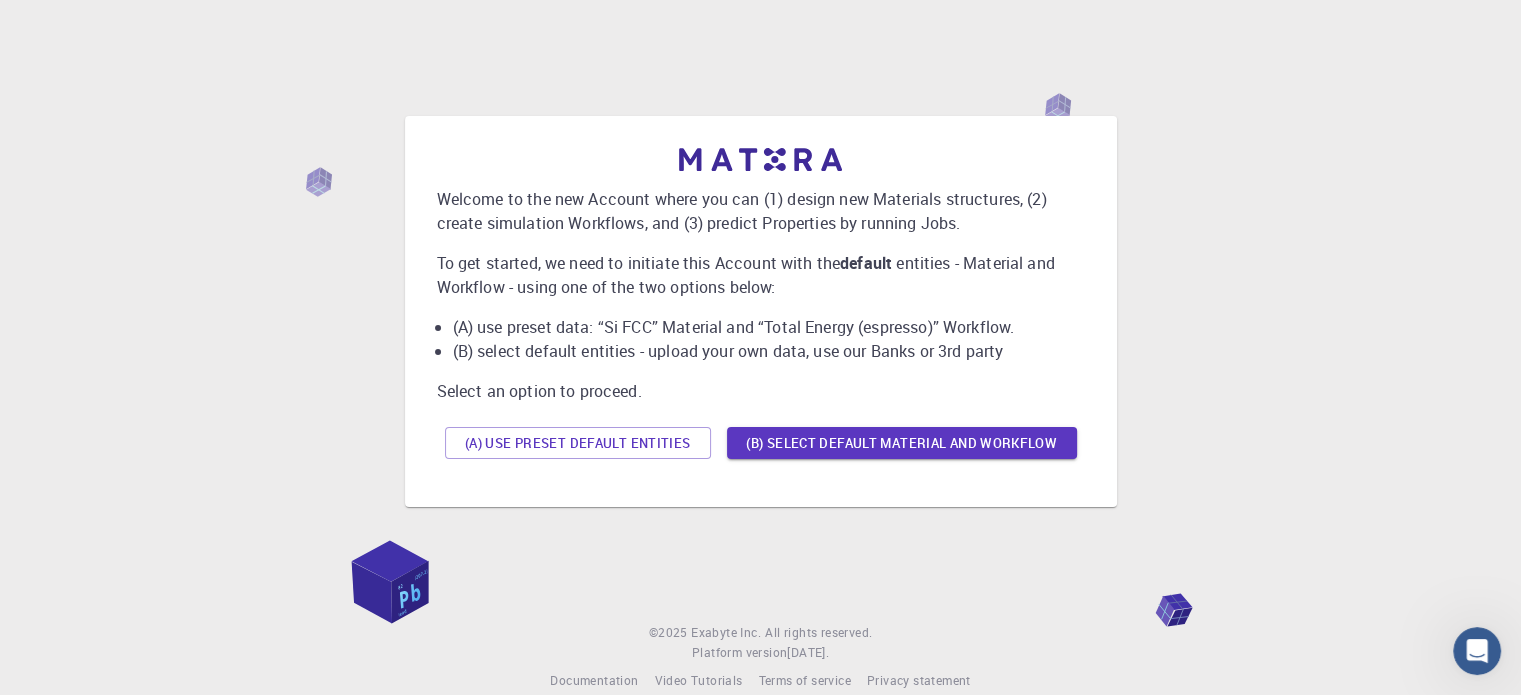 scroll, scrollTop: 0, scrollLeft: 0, axis: both 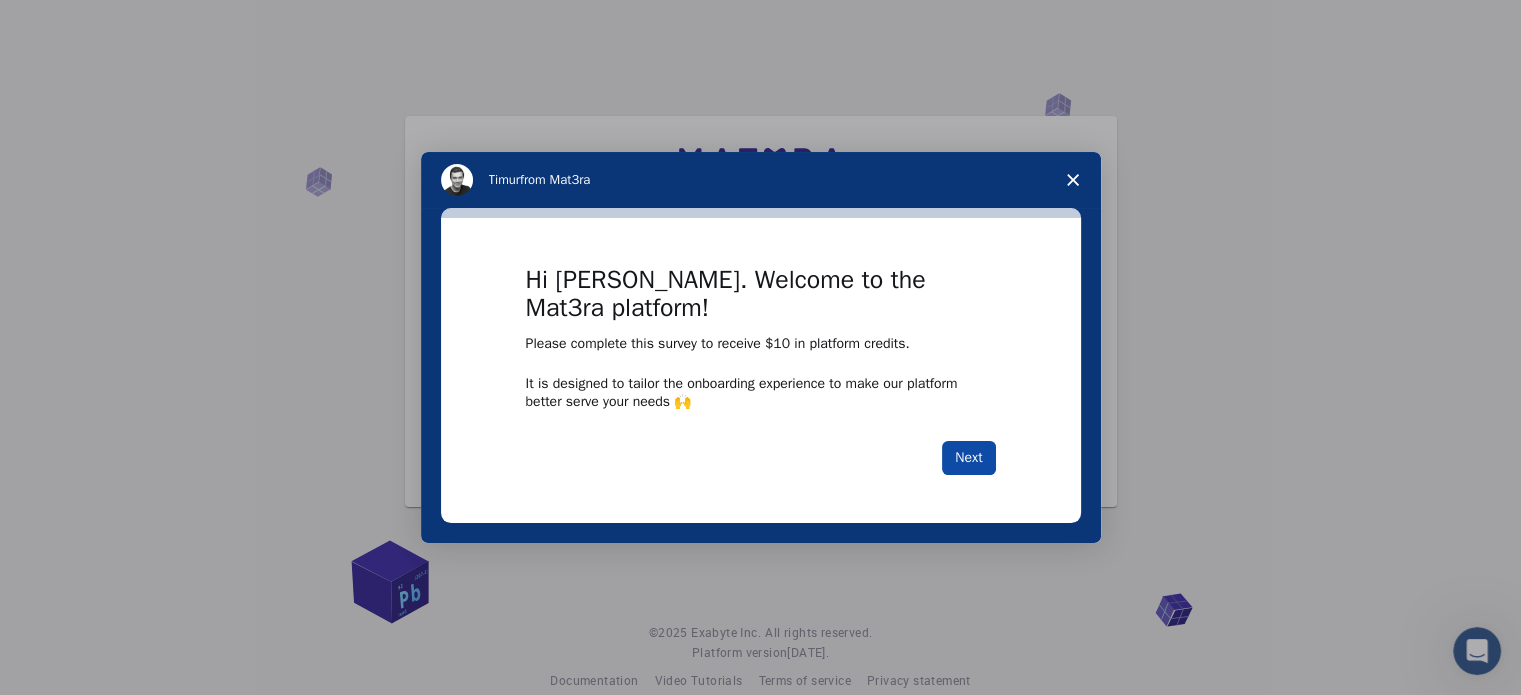 click on "Next" at bounding box center [968, 458] 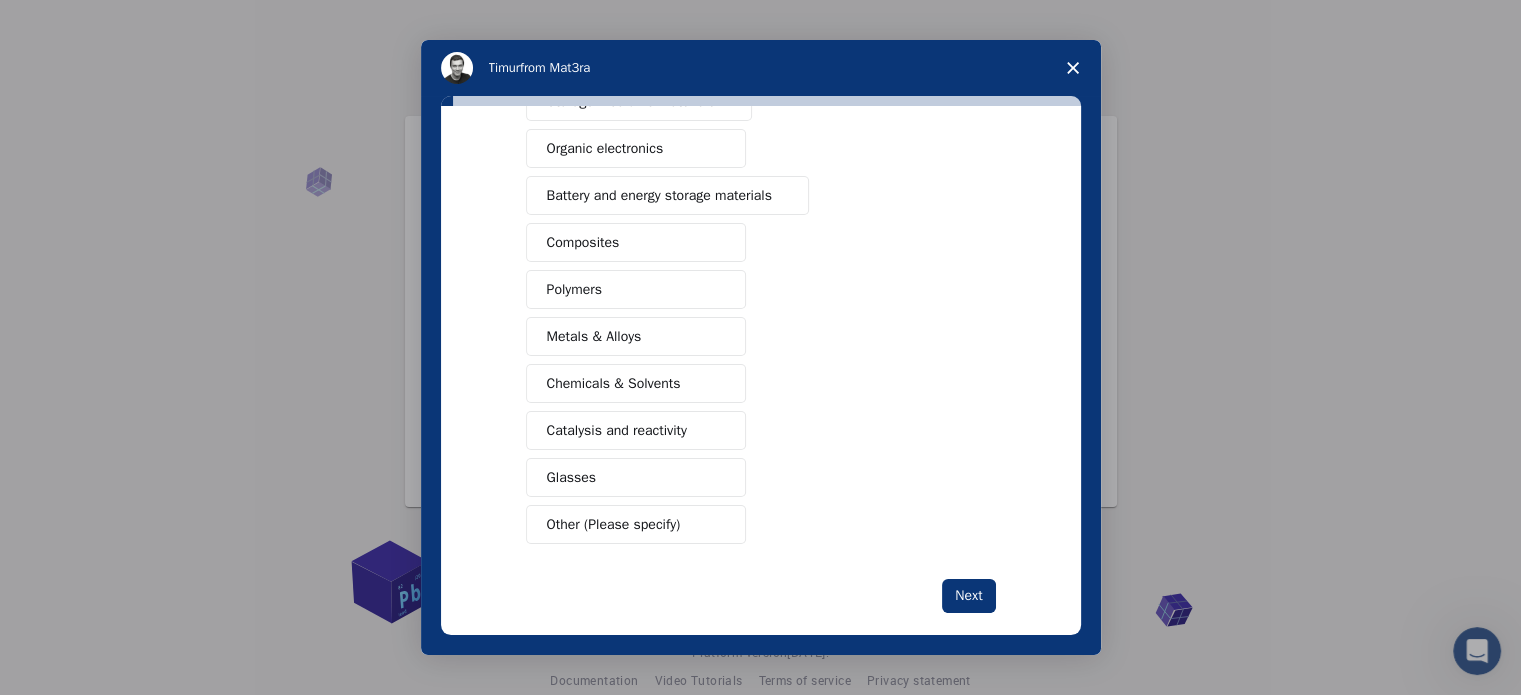 scroll, scrollTop: 264, scrollLeft: 0, axis: vertical 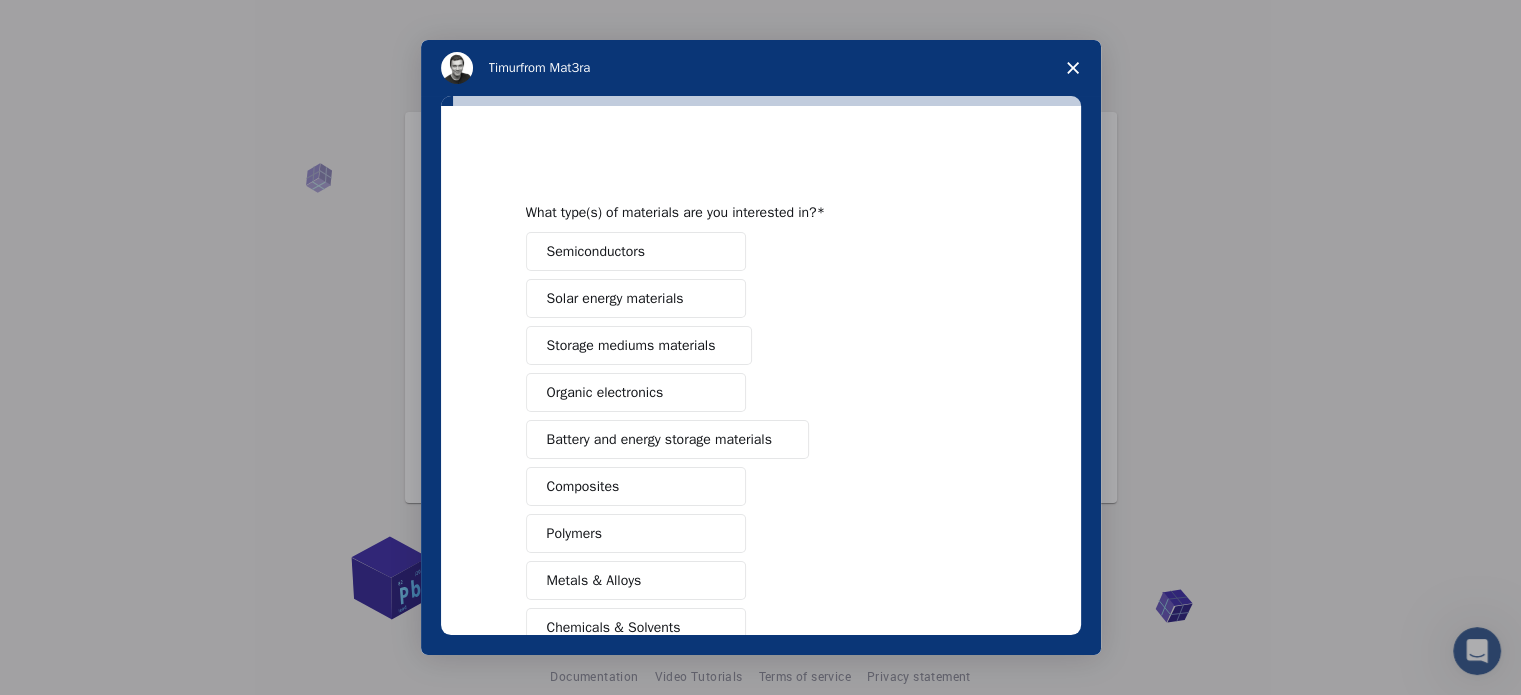 click 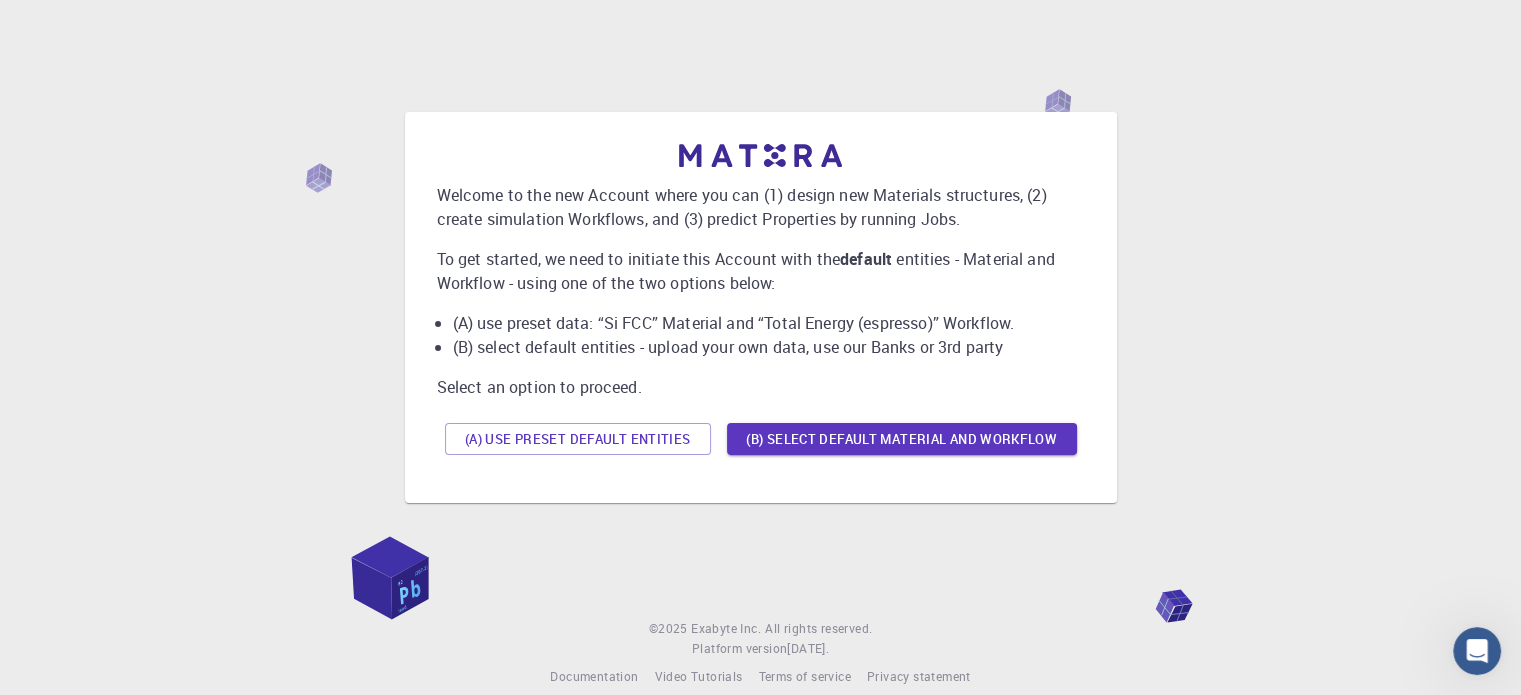 drag, startPoint x: 796, startPoint y: 380, endPoint x: 685, endPoint y: 347, distance: 115.80155 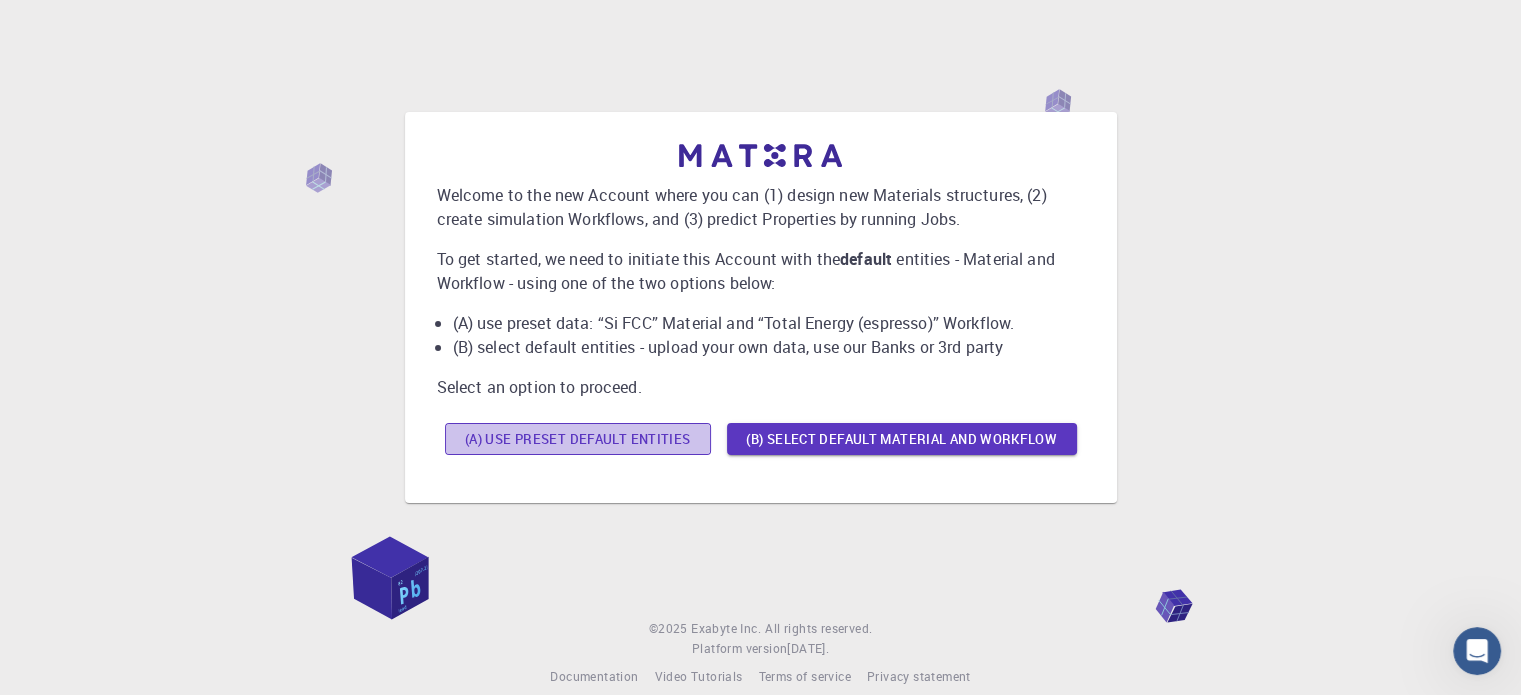 click on "(A) Use preset default entities" at bounding box center (578, 439) 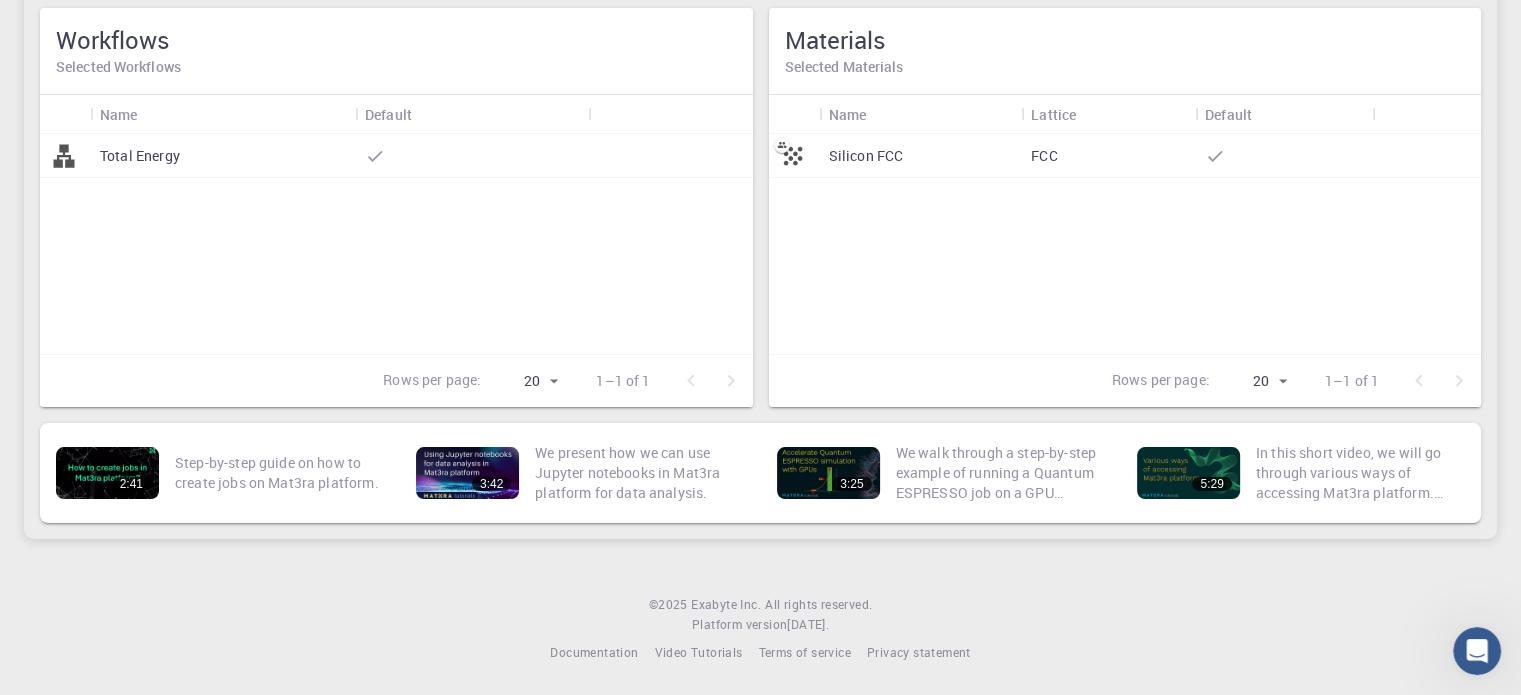 scroll, scrollTop: 0, scrollLeft: 0, axis: both 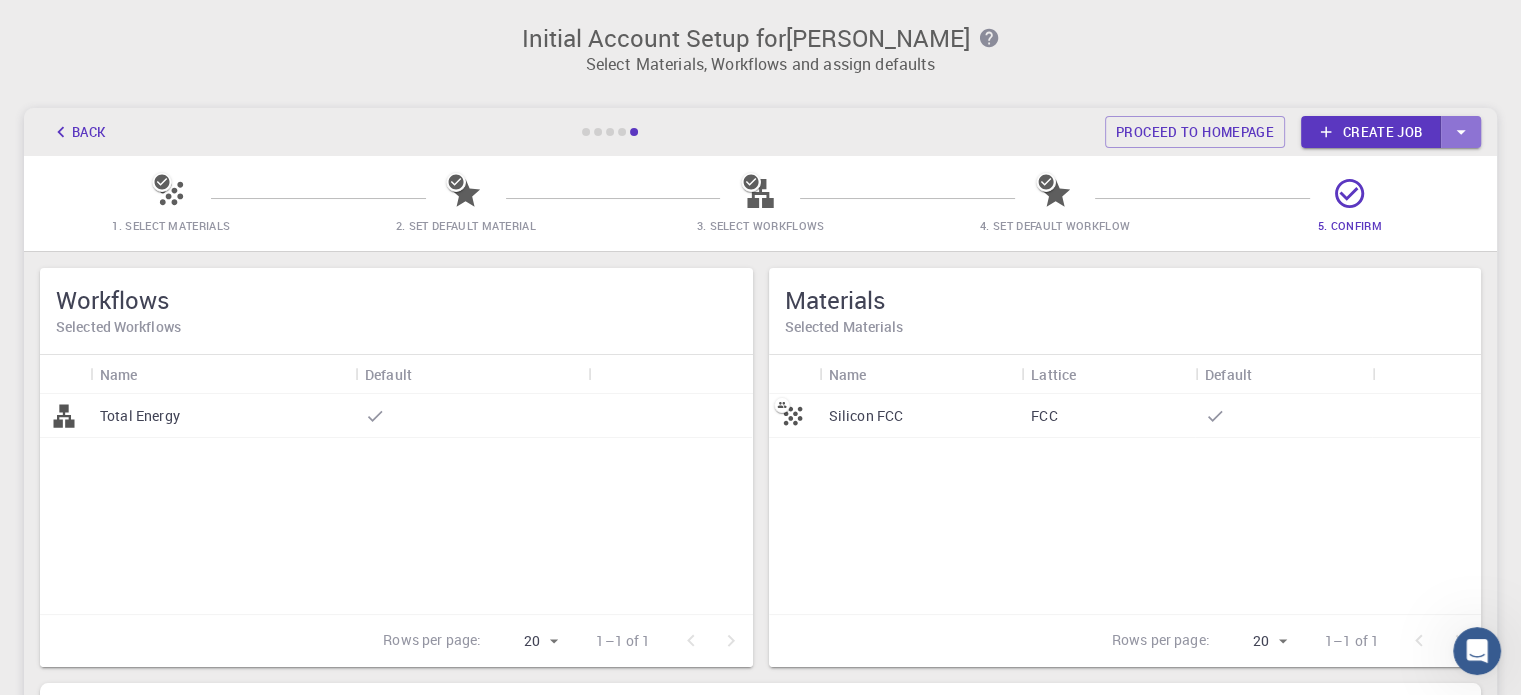 click 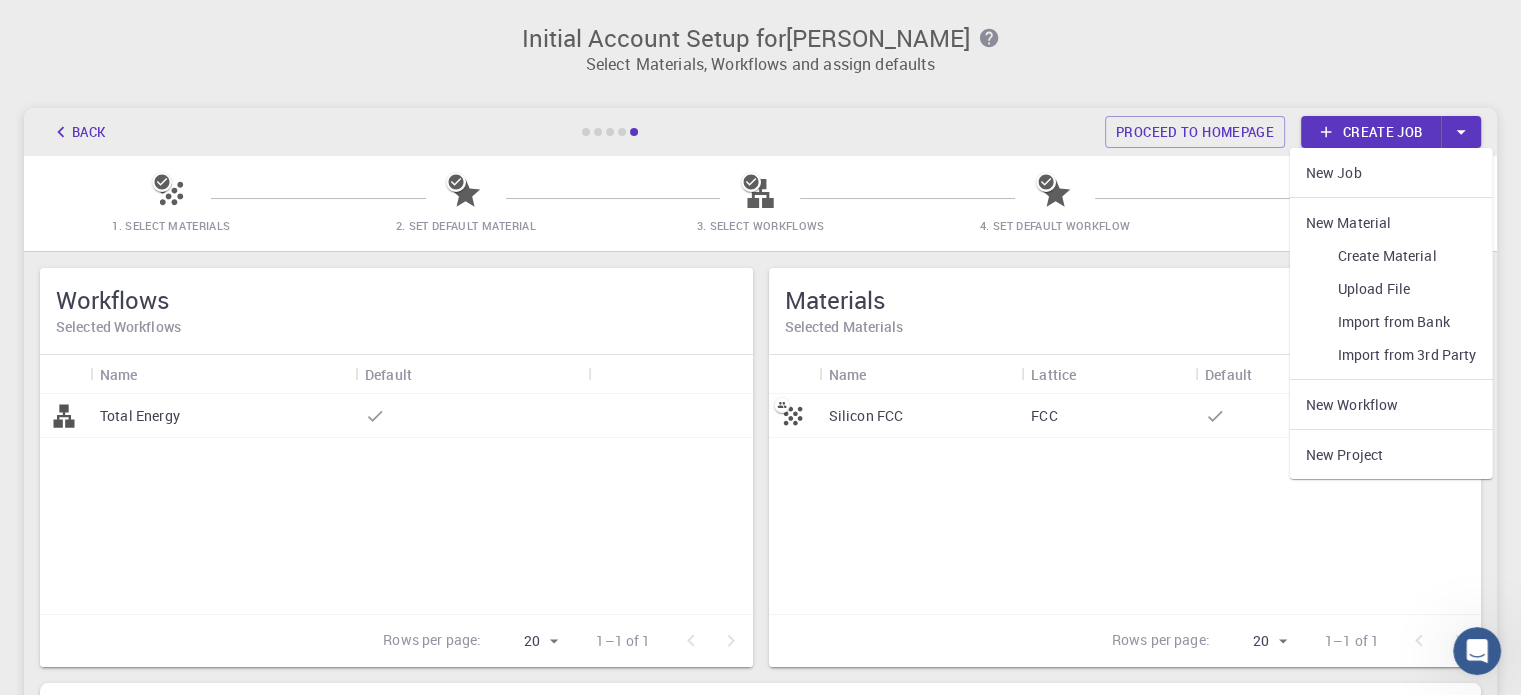 click on "Create job" at bounding box center [1371, 132] 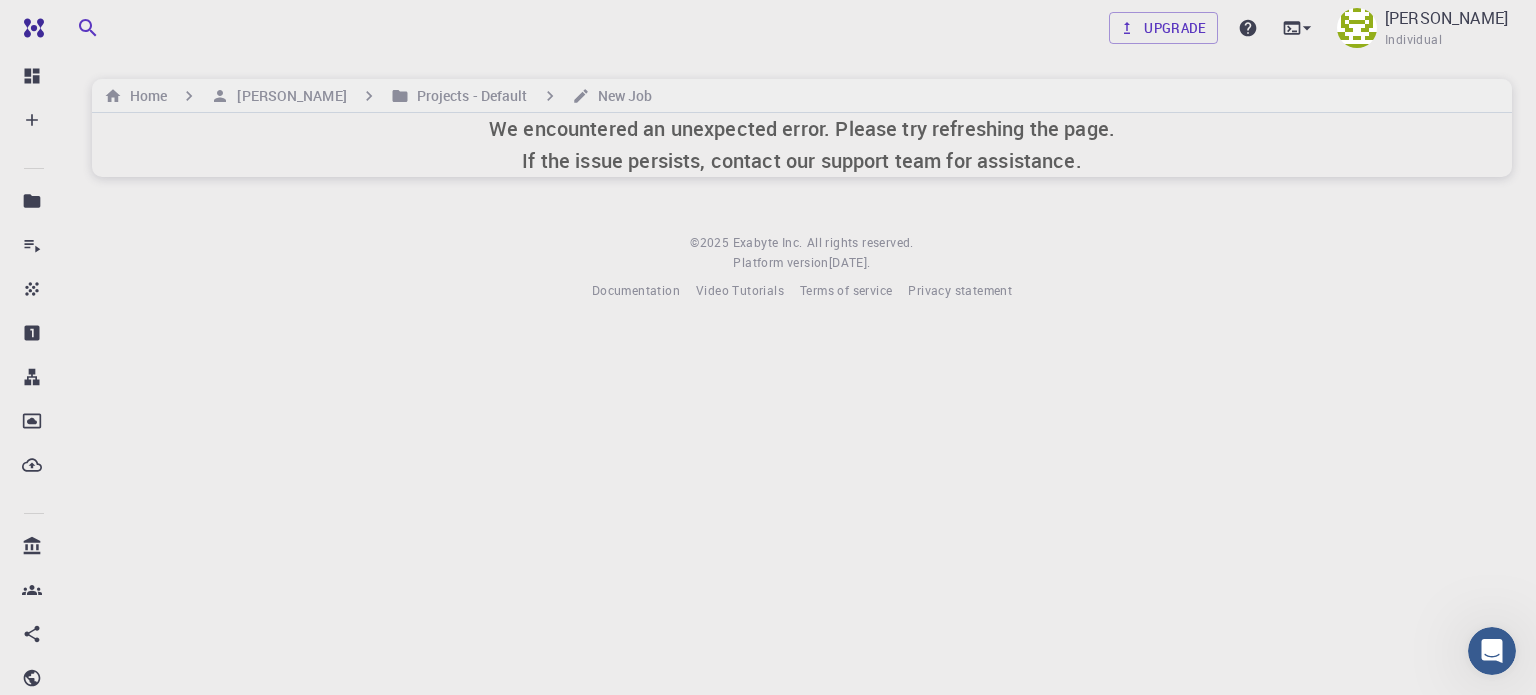 click on "We encountered an unexpected error. Please try refreshing the page.  If the issue persists, contact our support team for assistance." at bounding box center (802, 145) 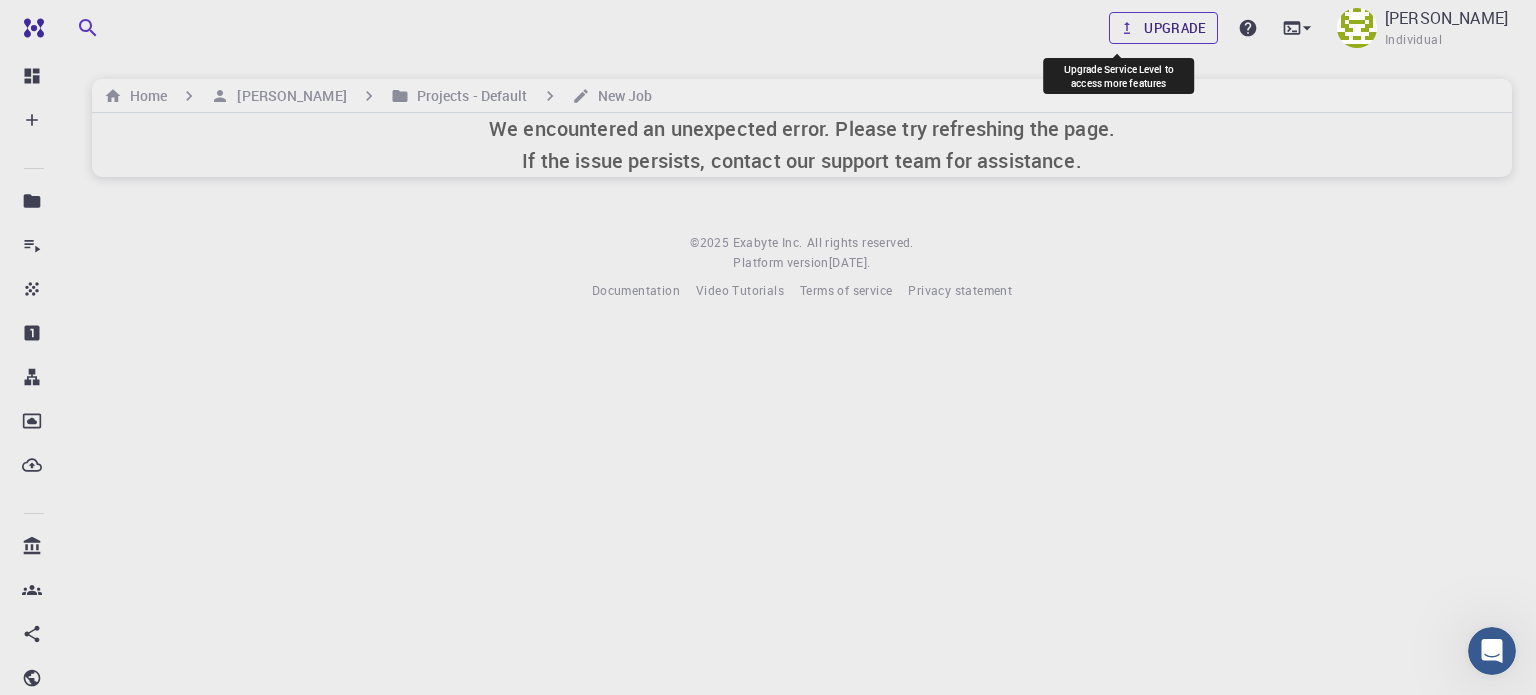 click on "Upgrade" at bounding box center (1163, 28) 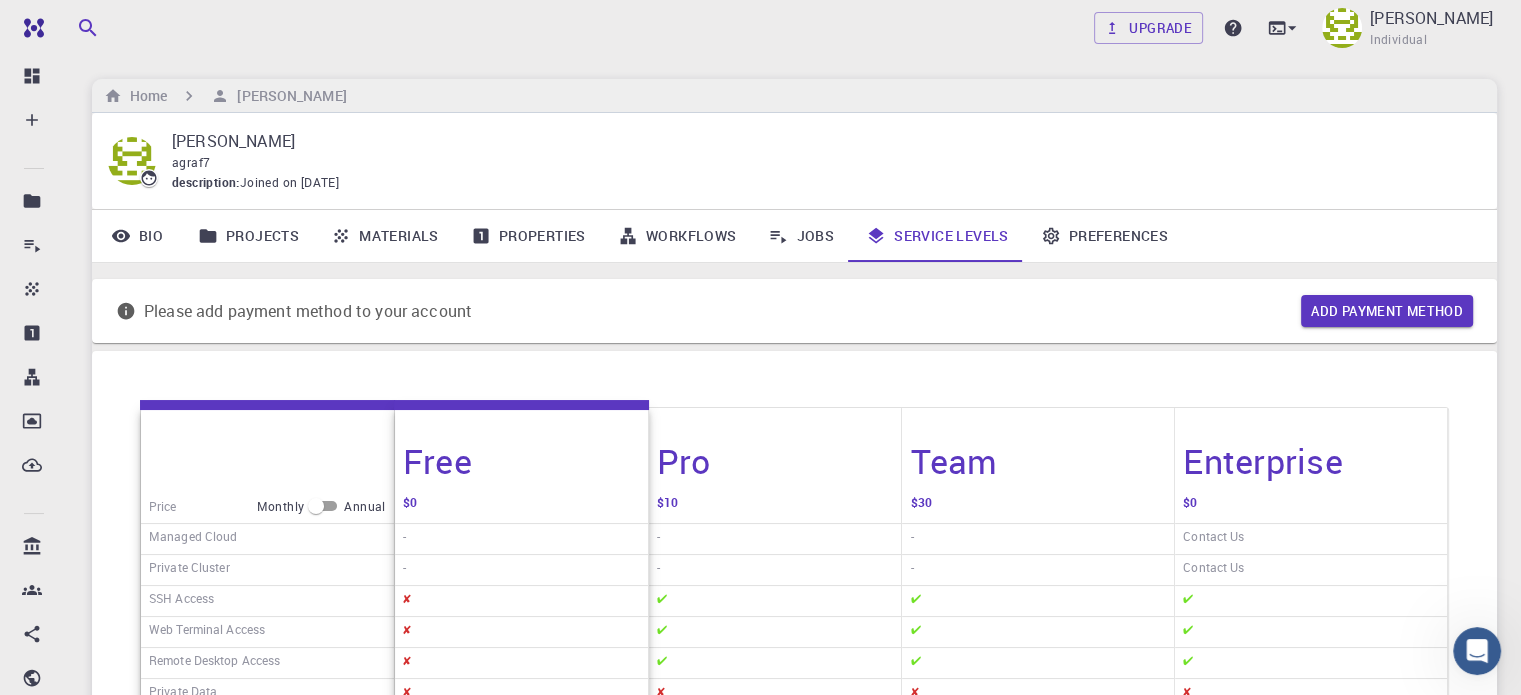click on "Jobs" at bounding box center [801, 236] 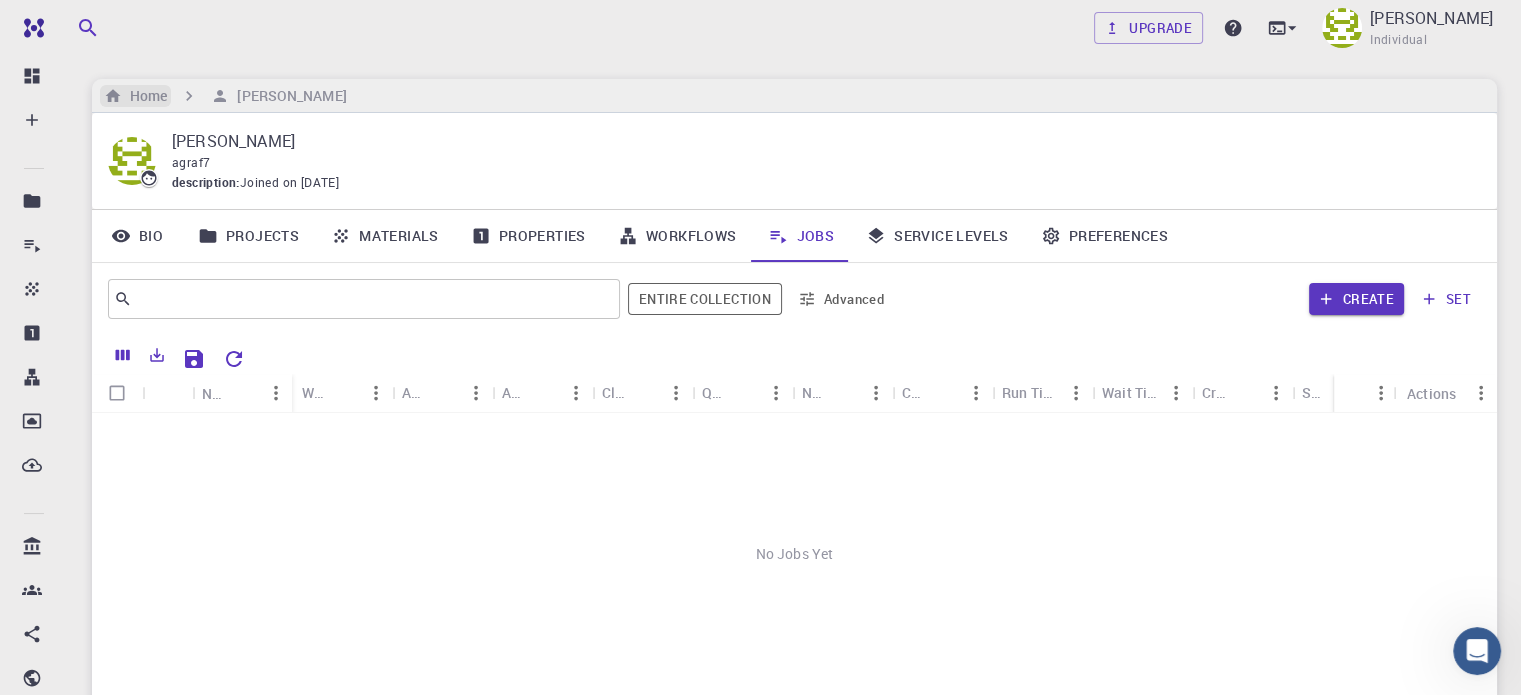 click on "Home" at bounding box center [144, 96] 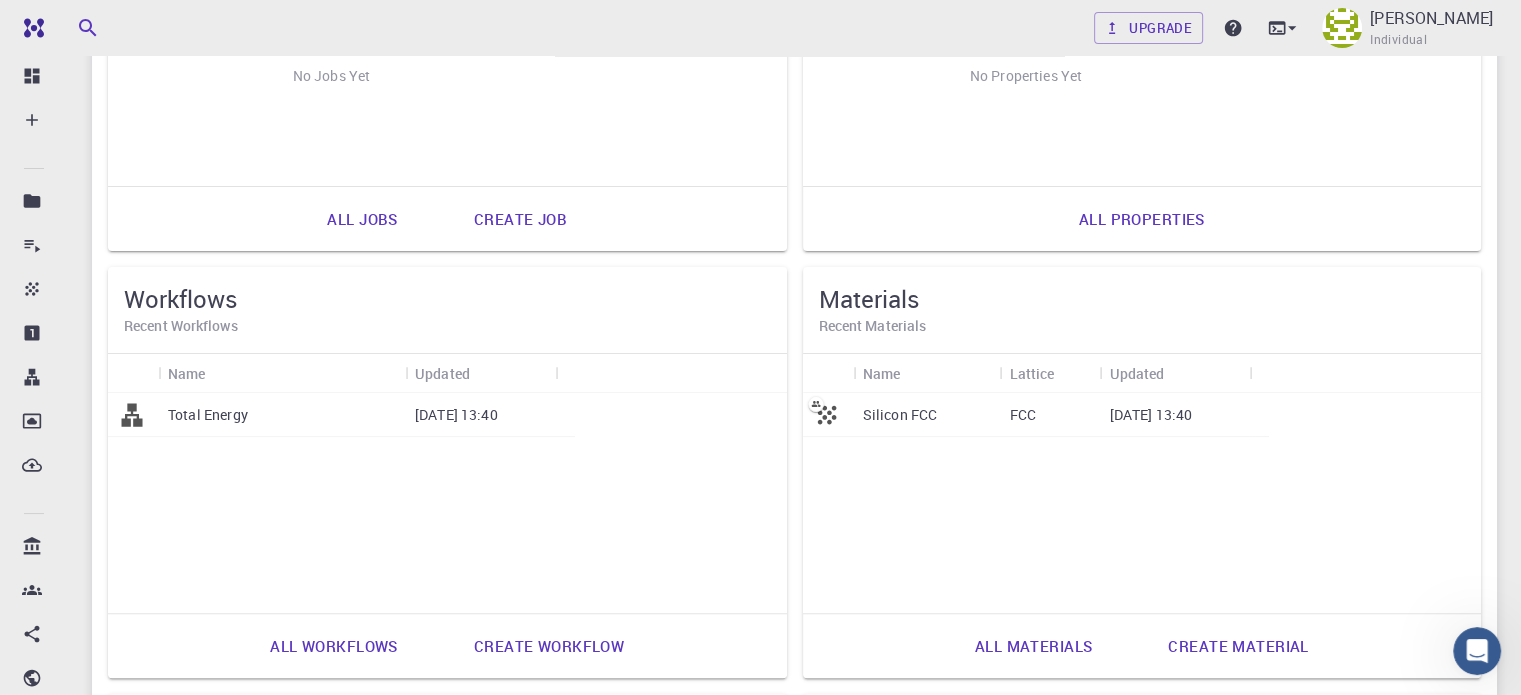 scroll, scrollTop: 384, scrollLeft: 0, axis: vertical 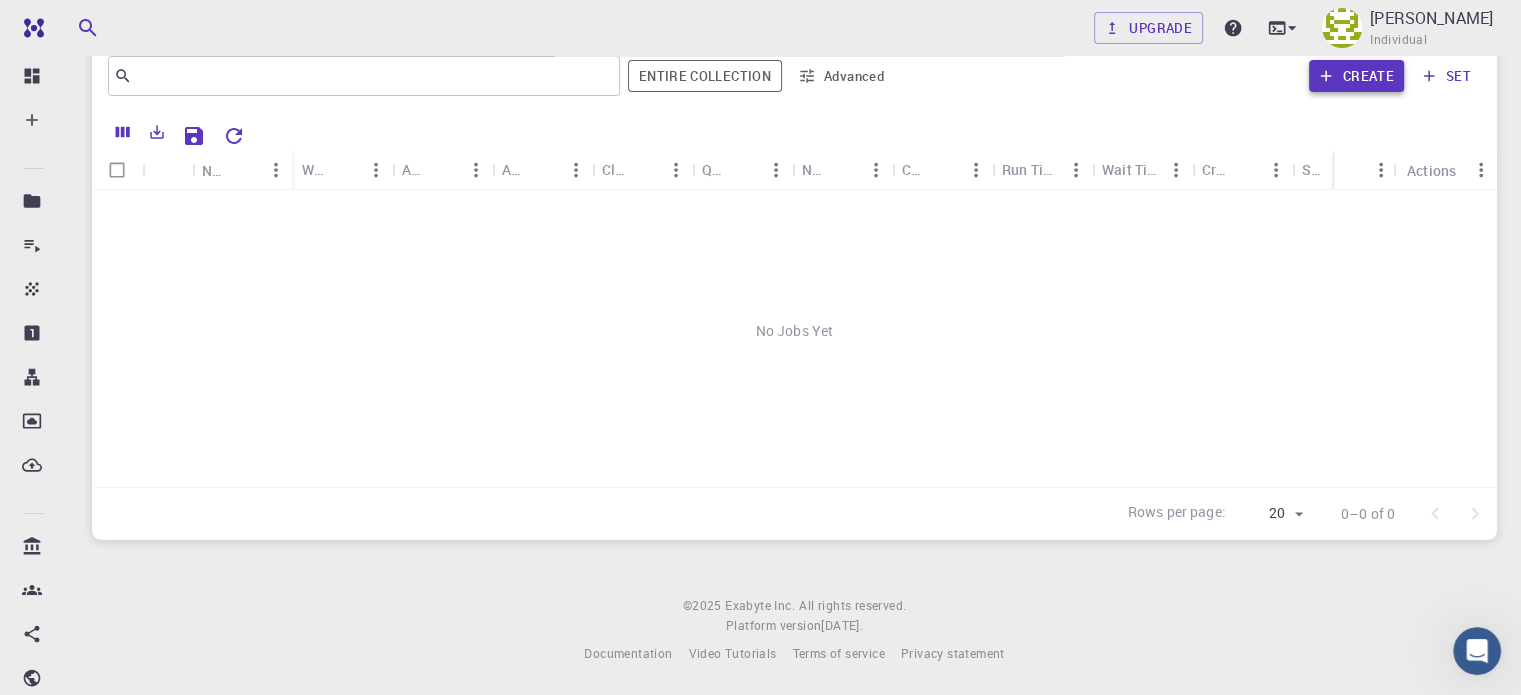 click on "Create" at bounding box center (1356, 76) 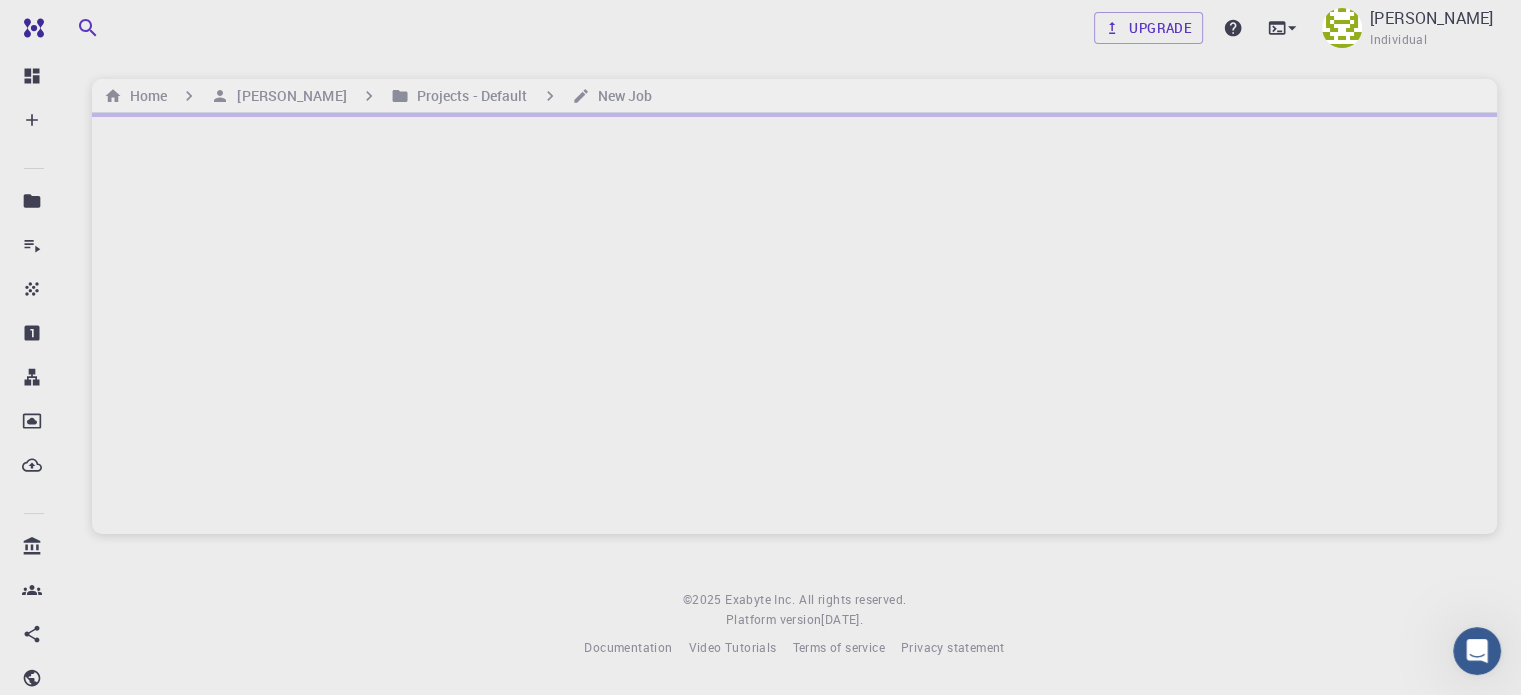 scroll, scrollTop: 0, scrollLeft: 0, axis: both 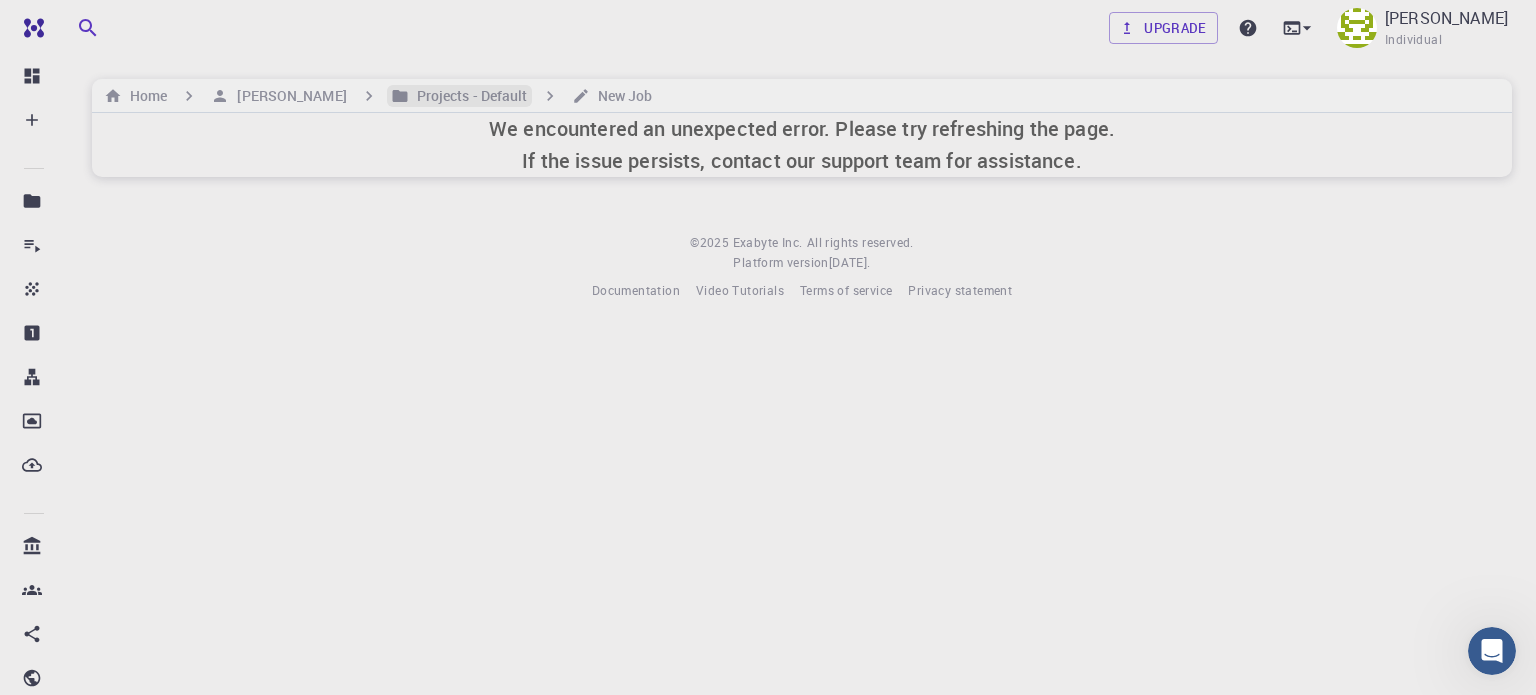 click on "Projects - Default" at bounding box center [468, 96] 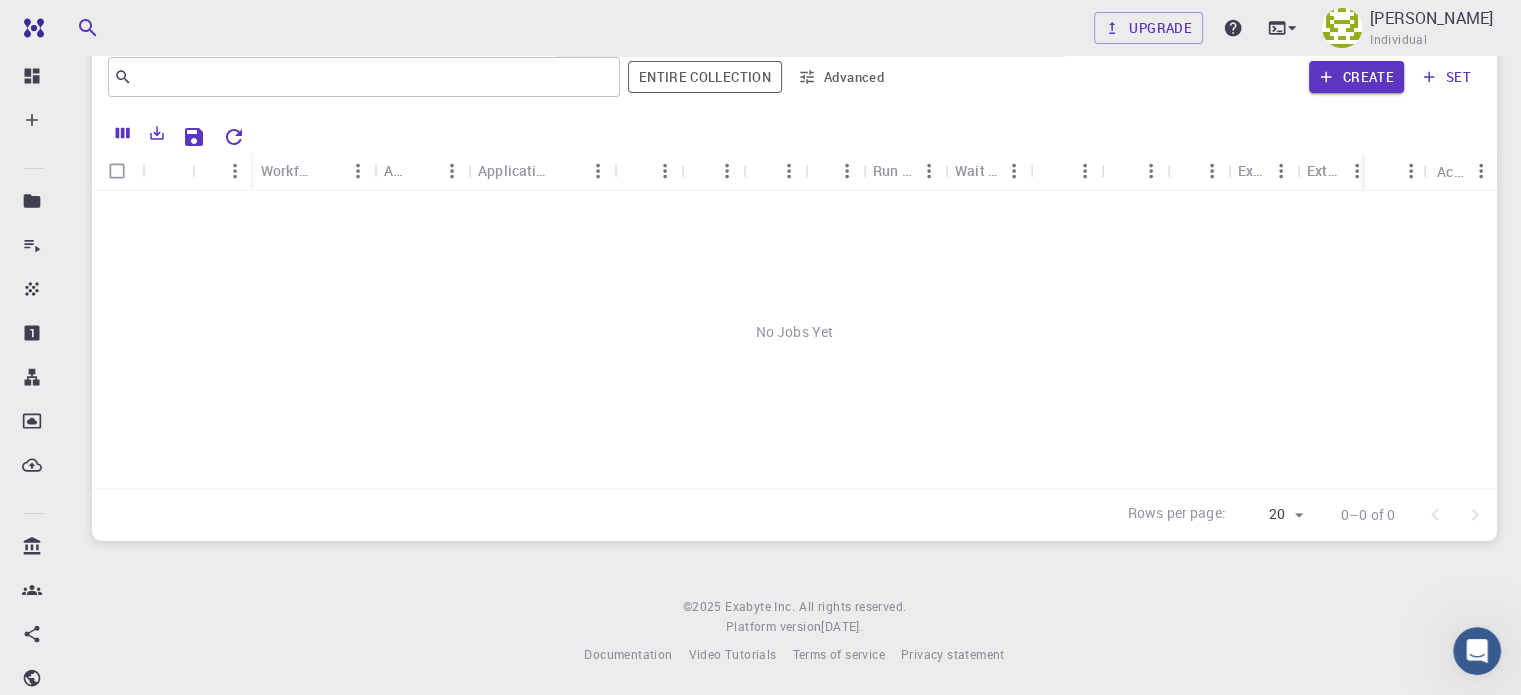 scroll, scrollTop: 0, scrollLeft: 0, axis: both 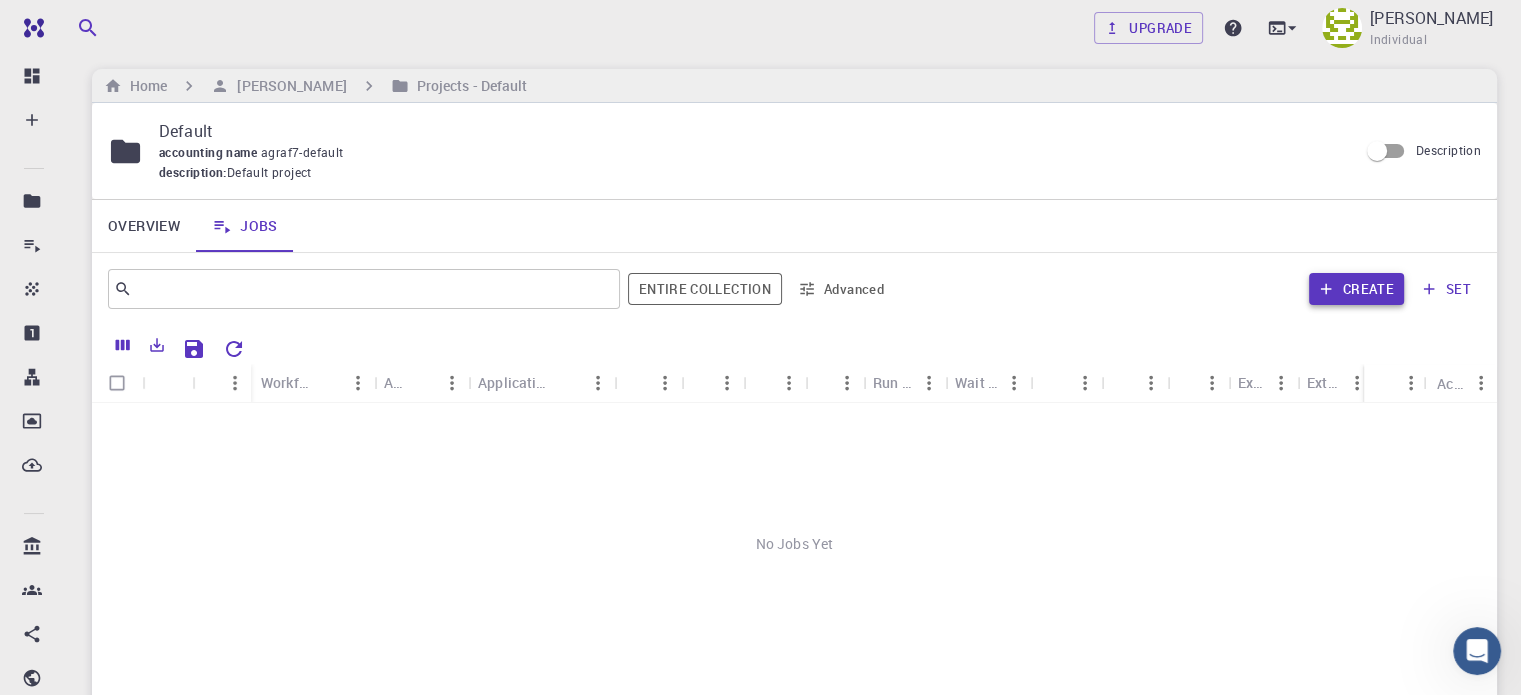 click 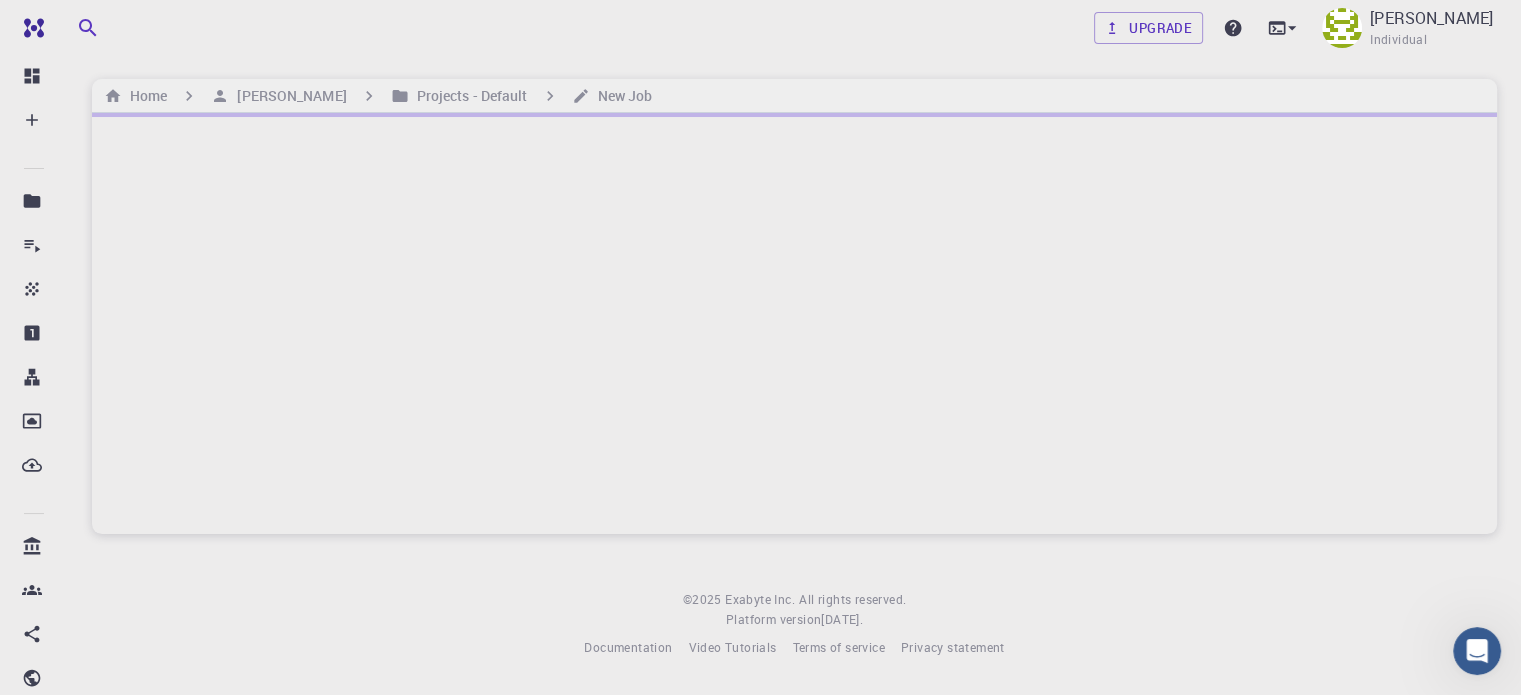 scroll, scrollTop: 0, scrollLeft: 0, axis: both 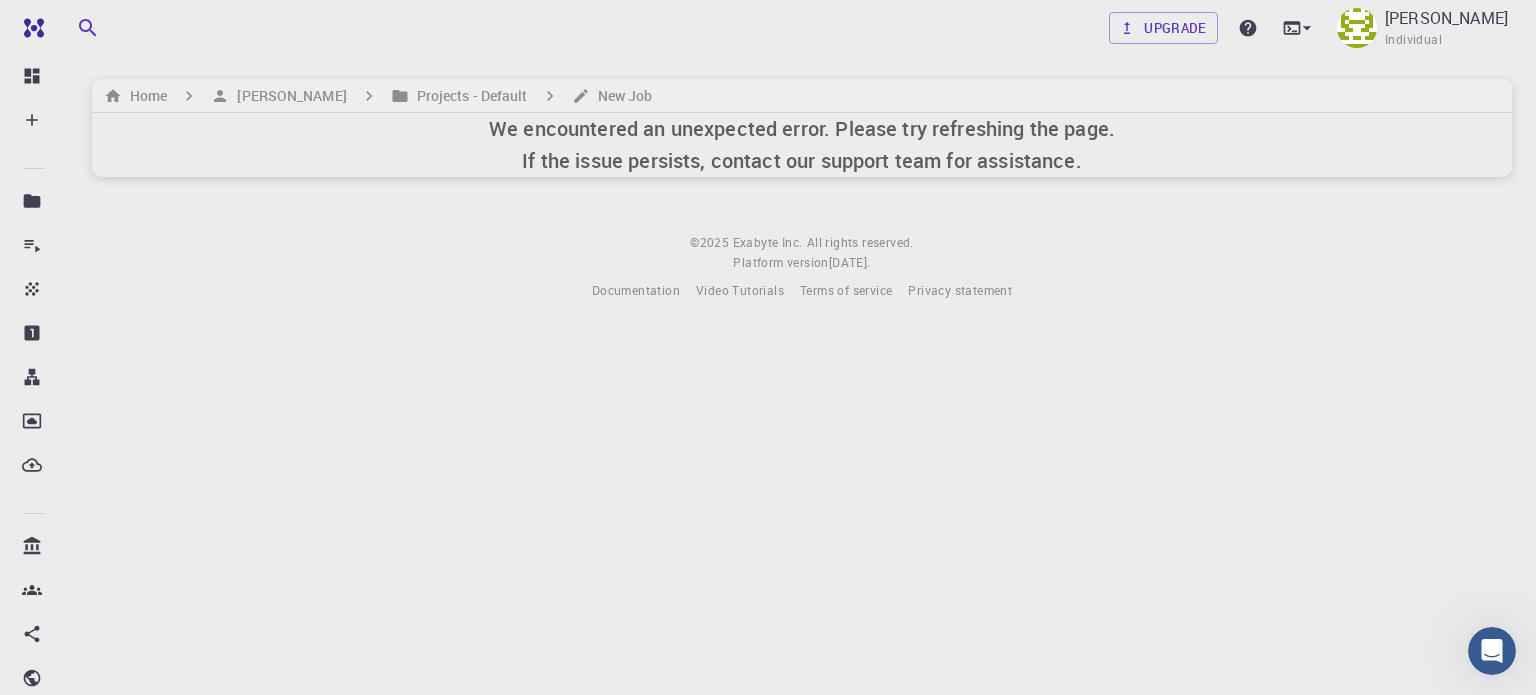 click on "We encountered an unexpected error. Please try refreshing the page.  If the issue persists, contact our support team for assistance." at bounding box center [802, 145] 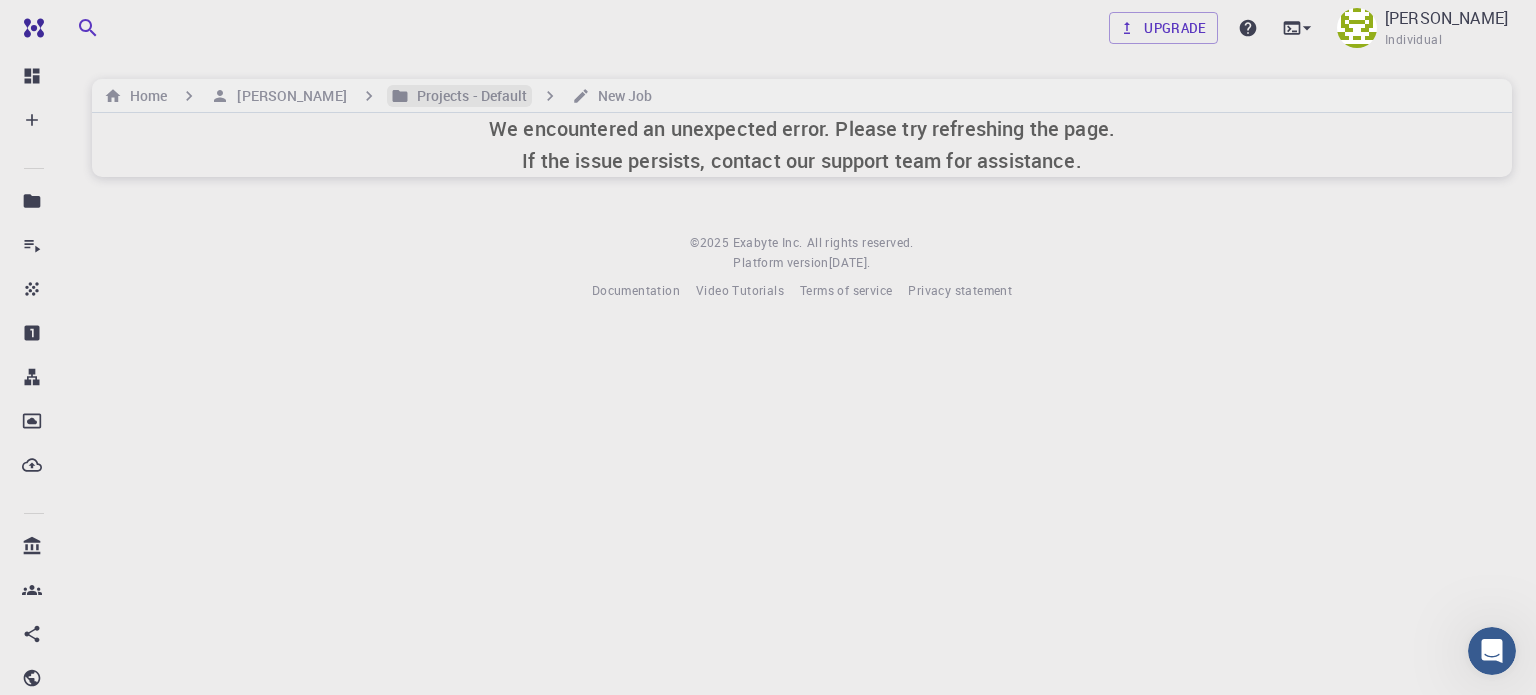 click on "Projects - Default" at bounding box center [468, 96] 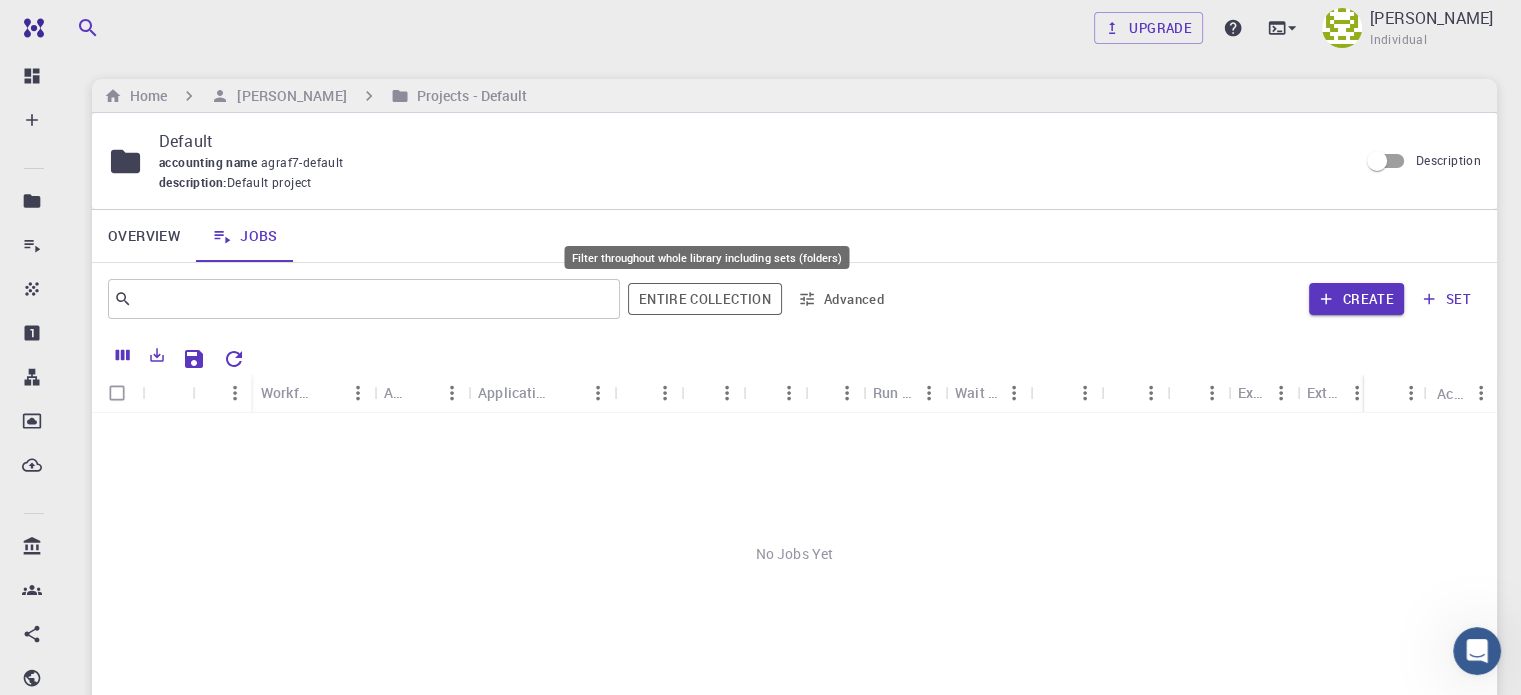 click on "Entire collection" at bounding box center [705, 299] 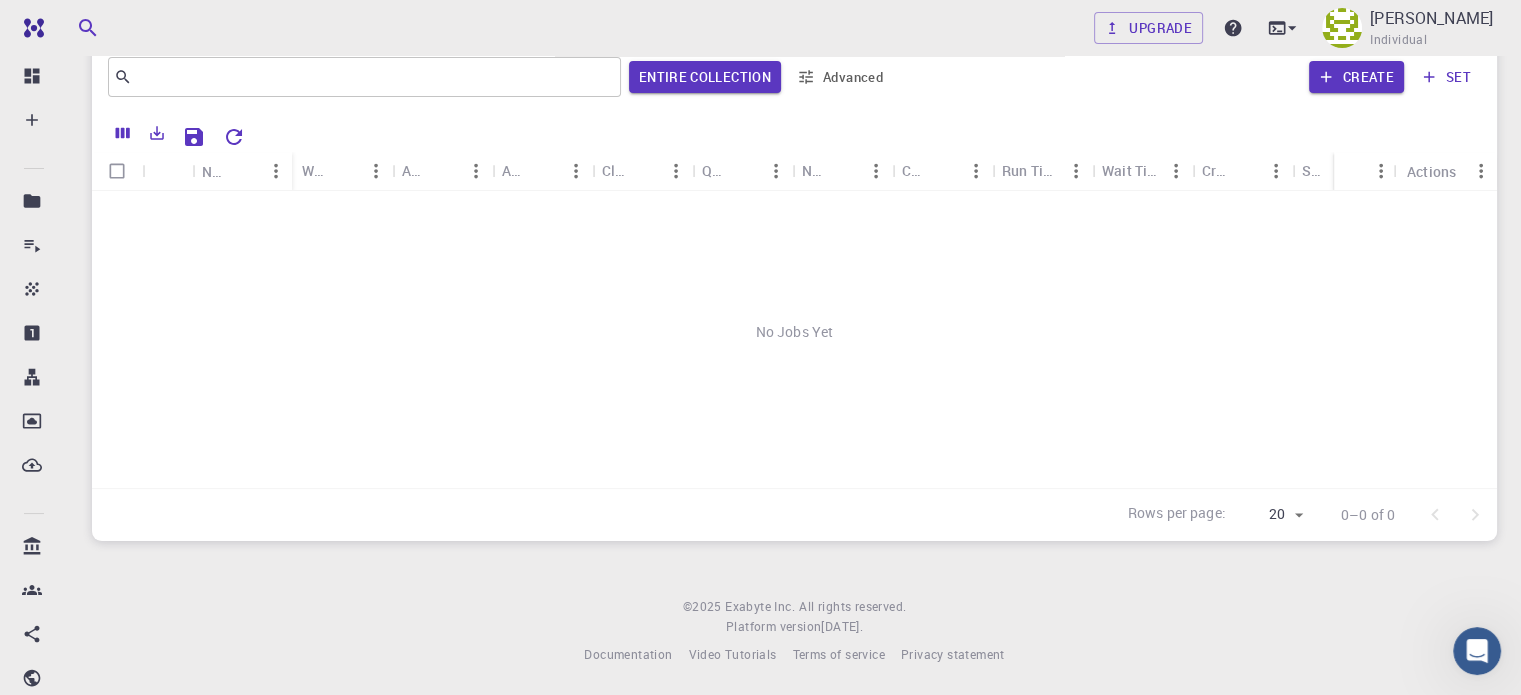 scroll, scrollTop: 0, scrollLeft: 0, axis: both 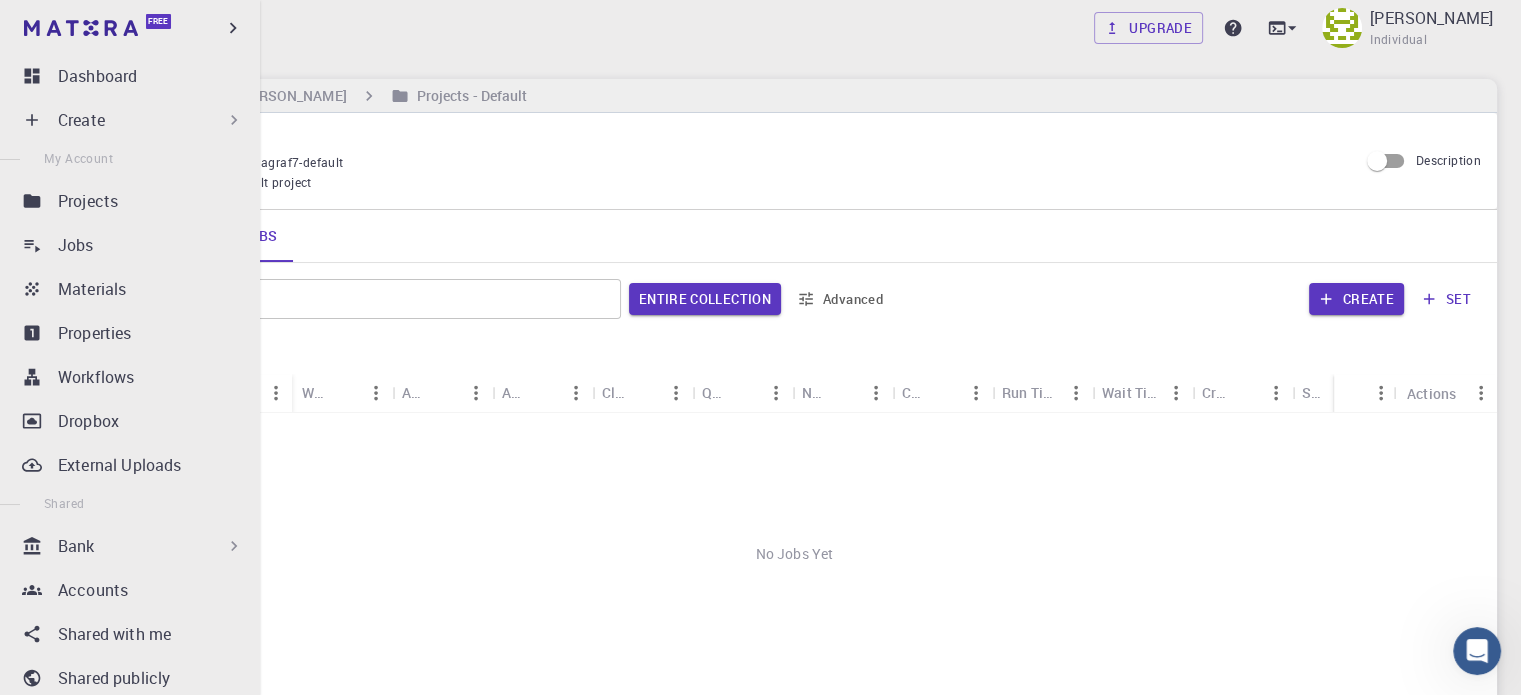 click 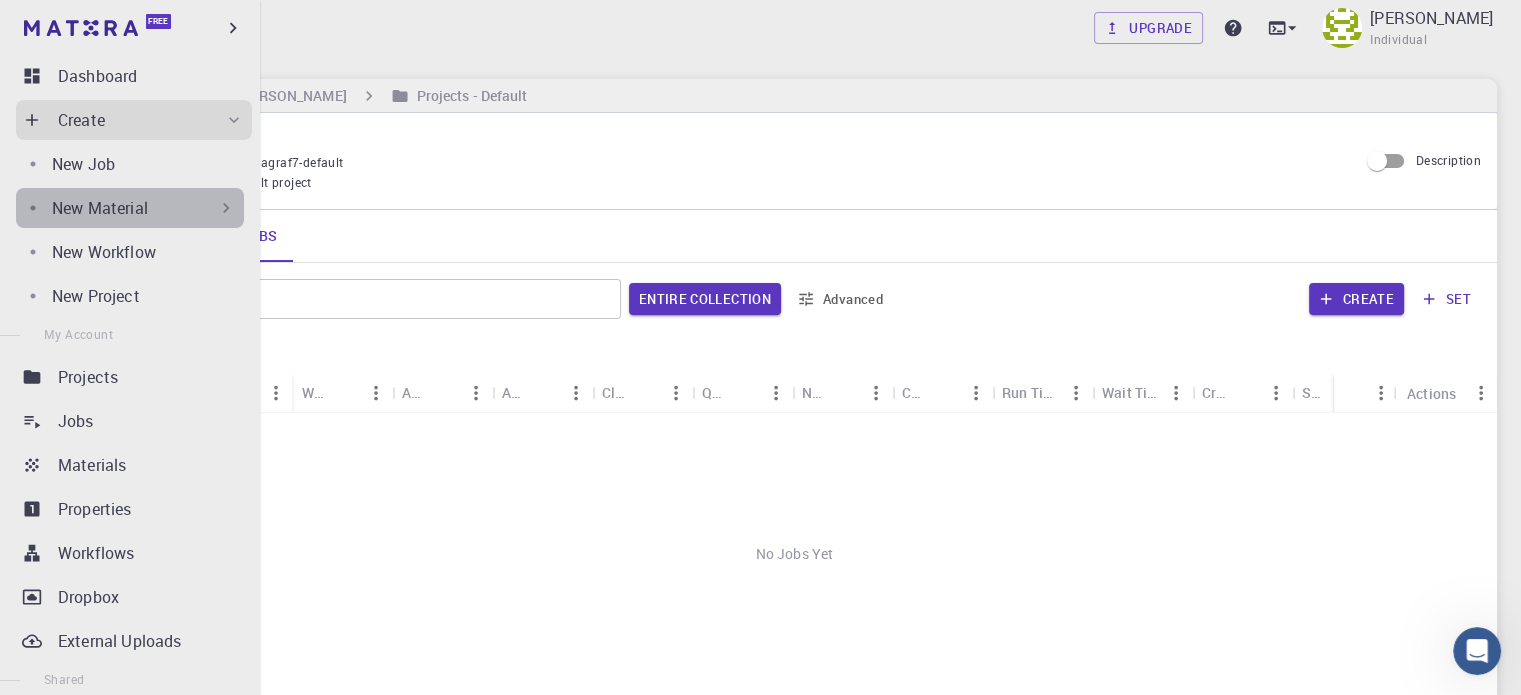 click 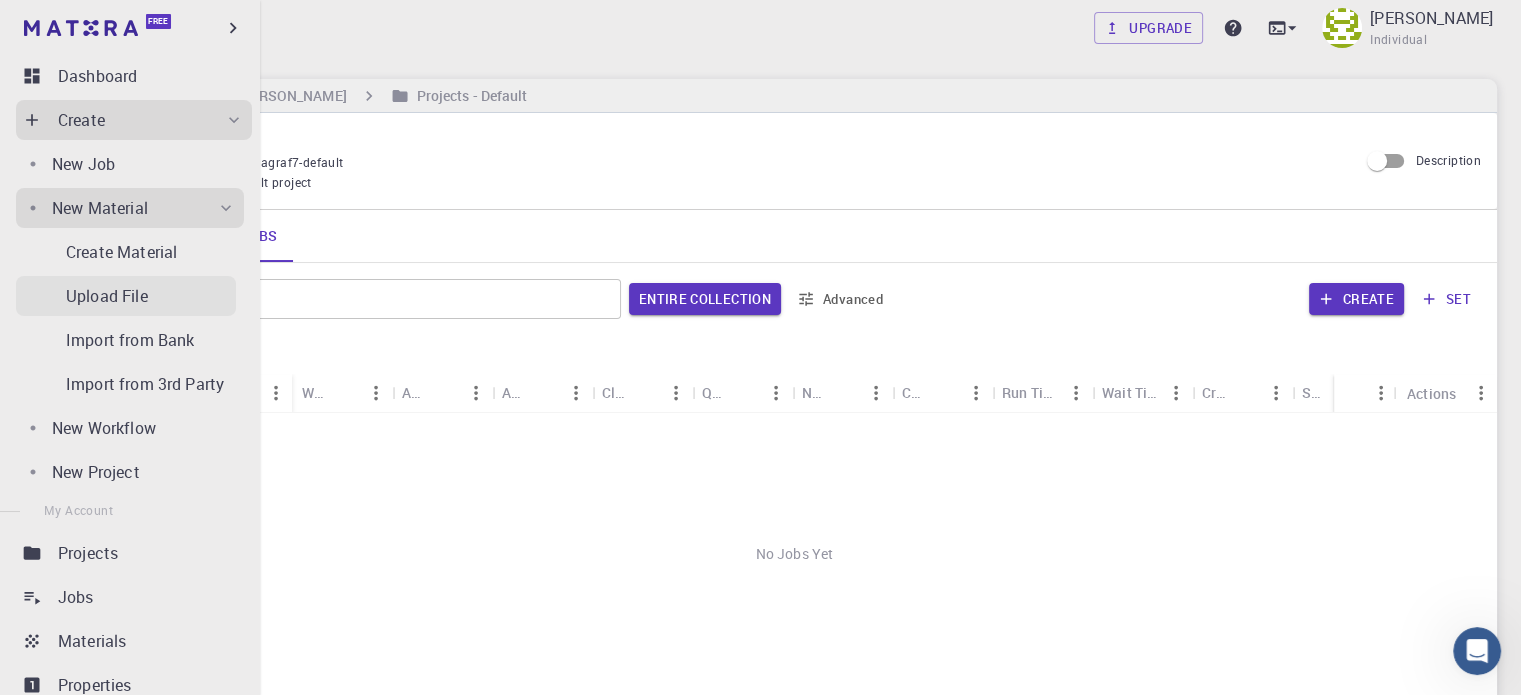 click on "Upload File" at bounding box center (107, 296) 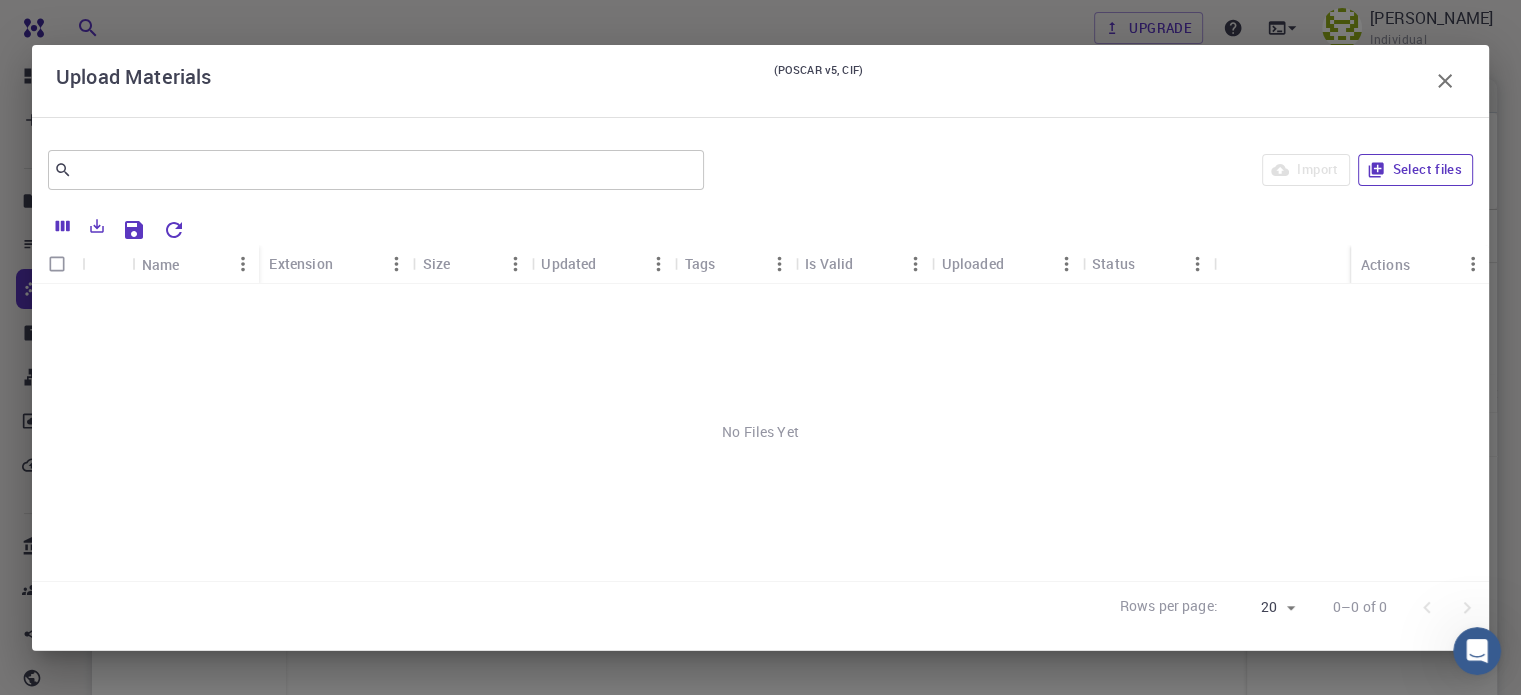 click on "Select files" at bounding box center (1415, 170) 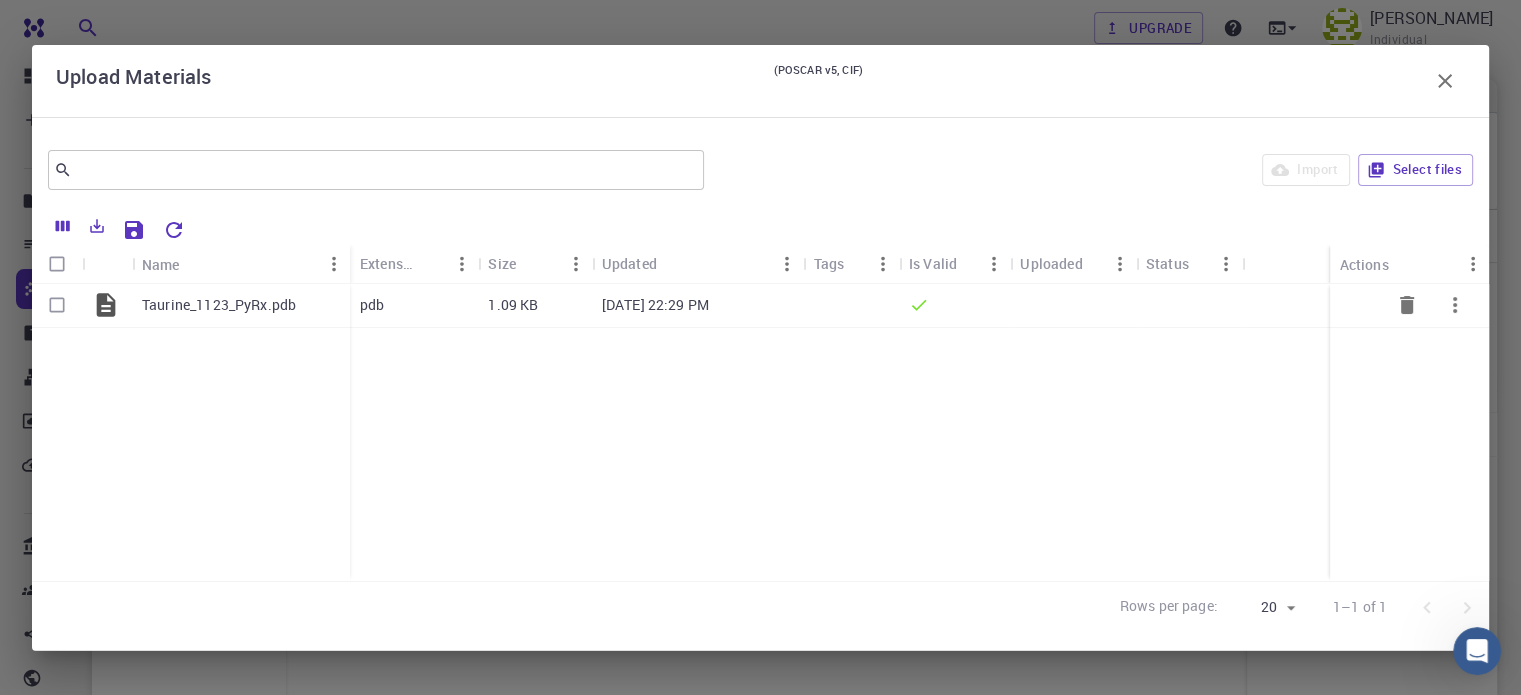 click at bounding box center [57, 305] 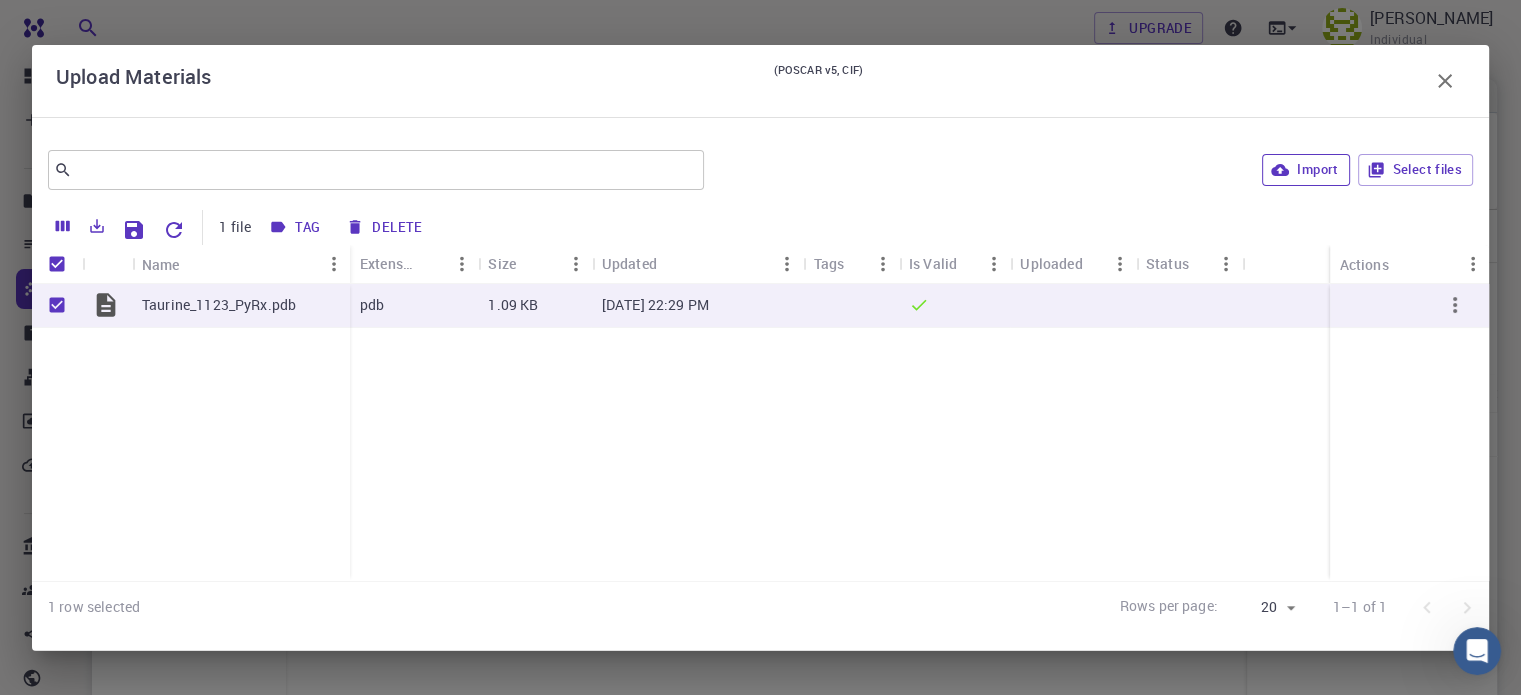 click on "Import" at bounding box center [1305, 170] 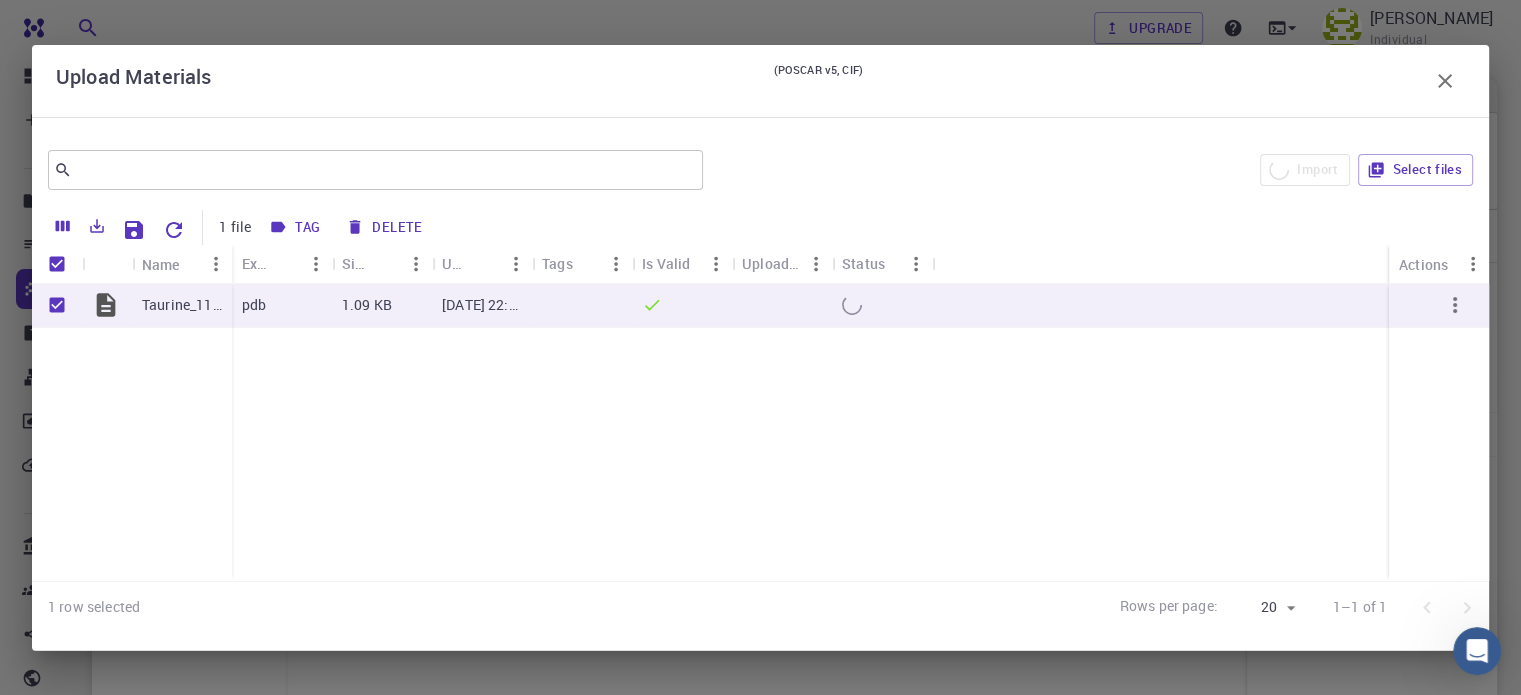 checkbox on "false" 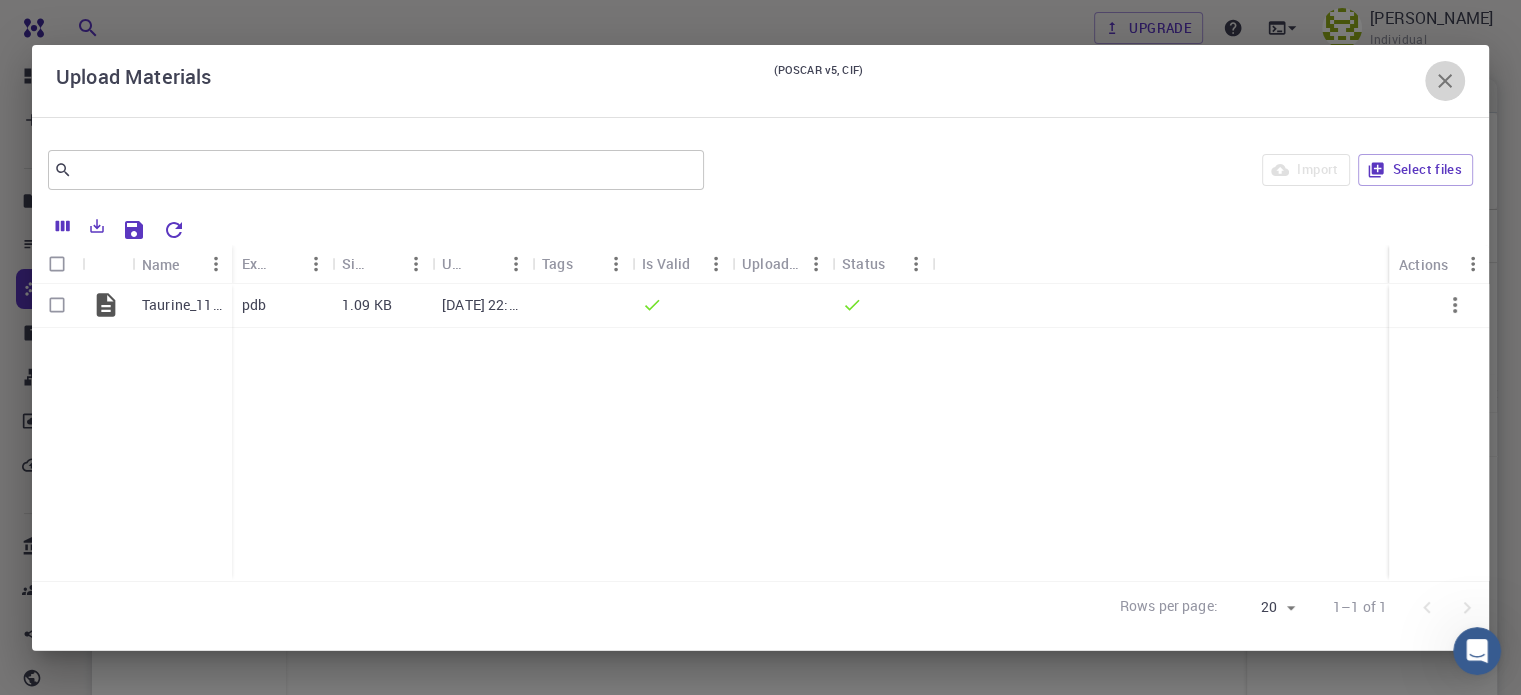click 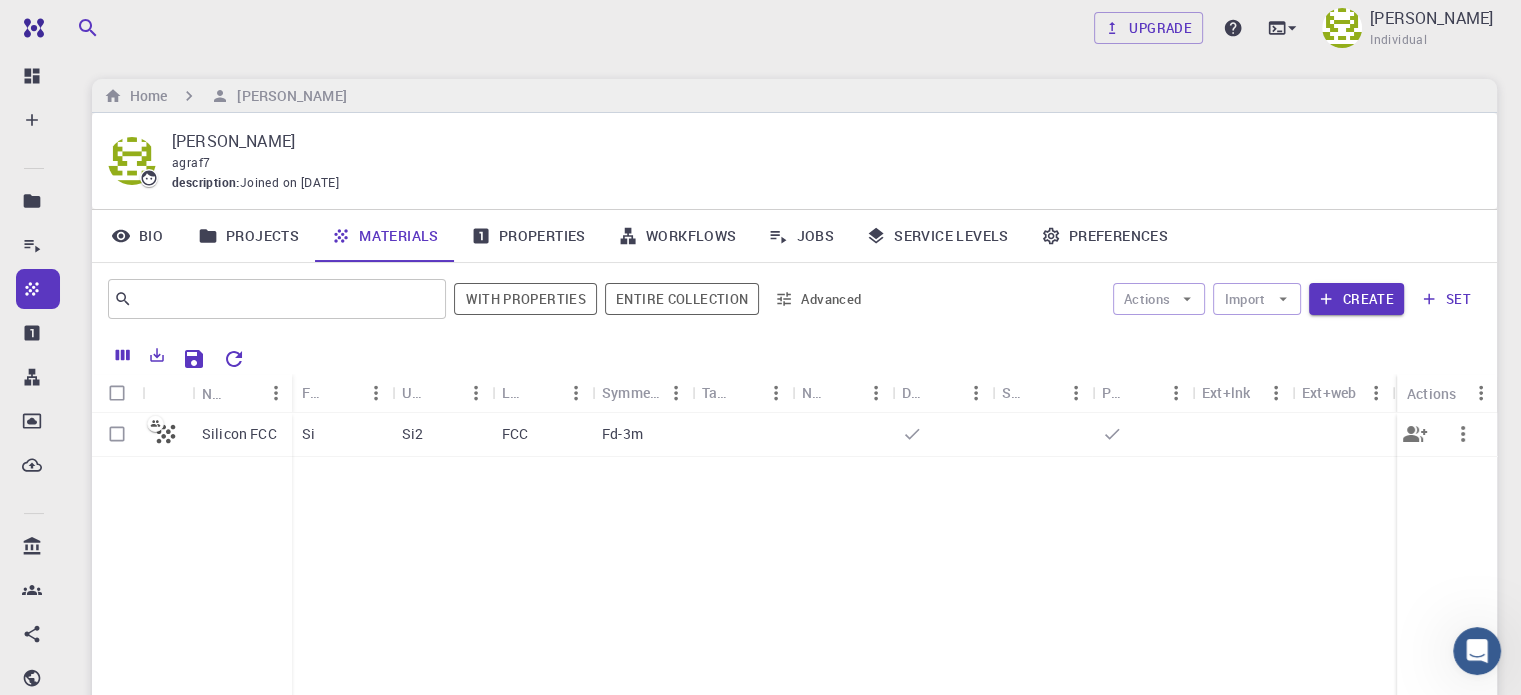 click on "Silicon FCC" at bounding box center (239, 434) 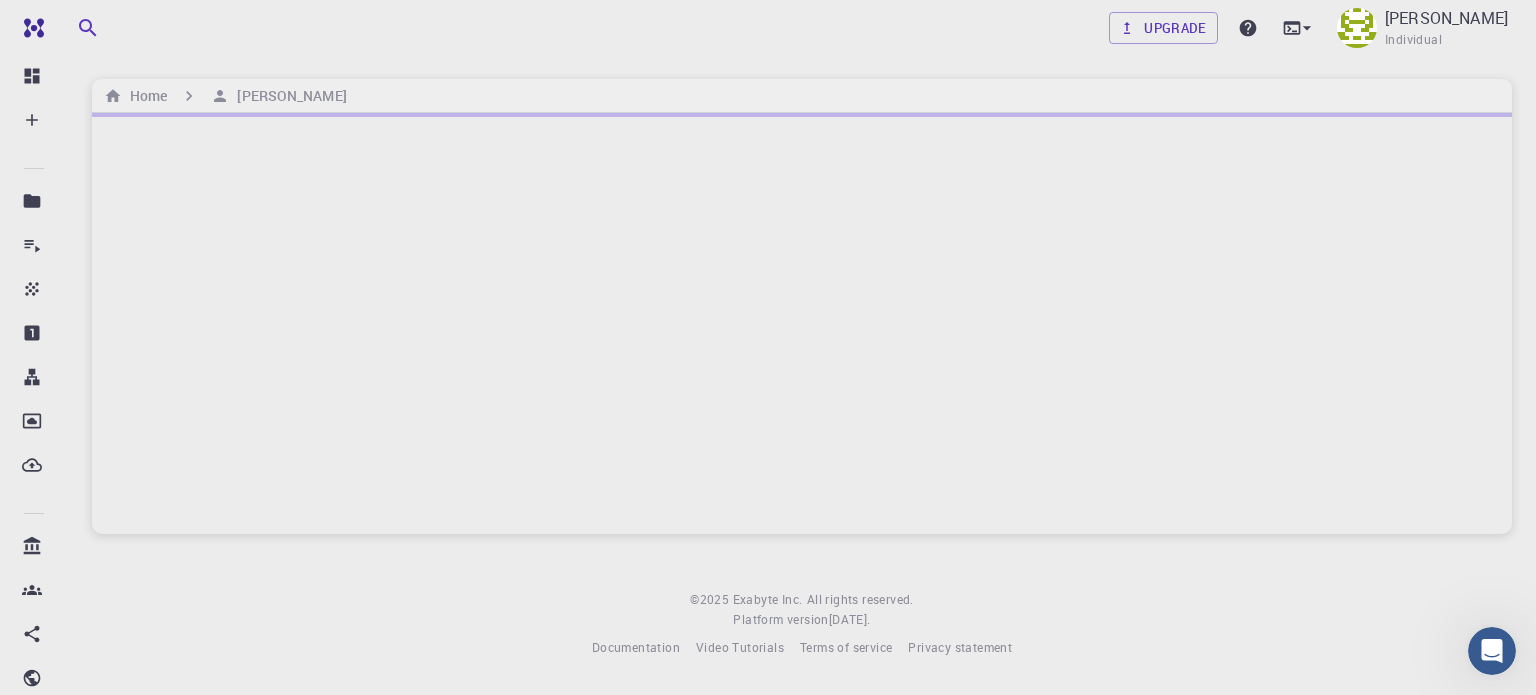 click at bounding box center [802, 323] 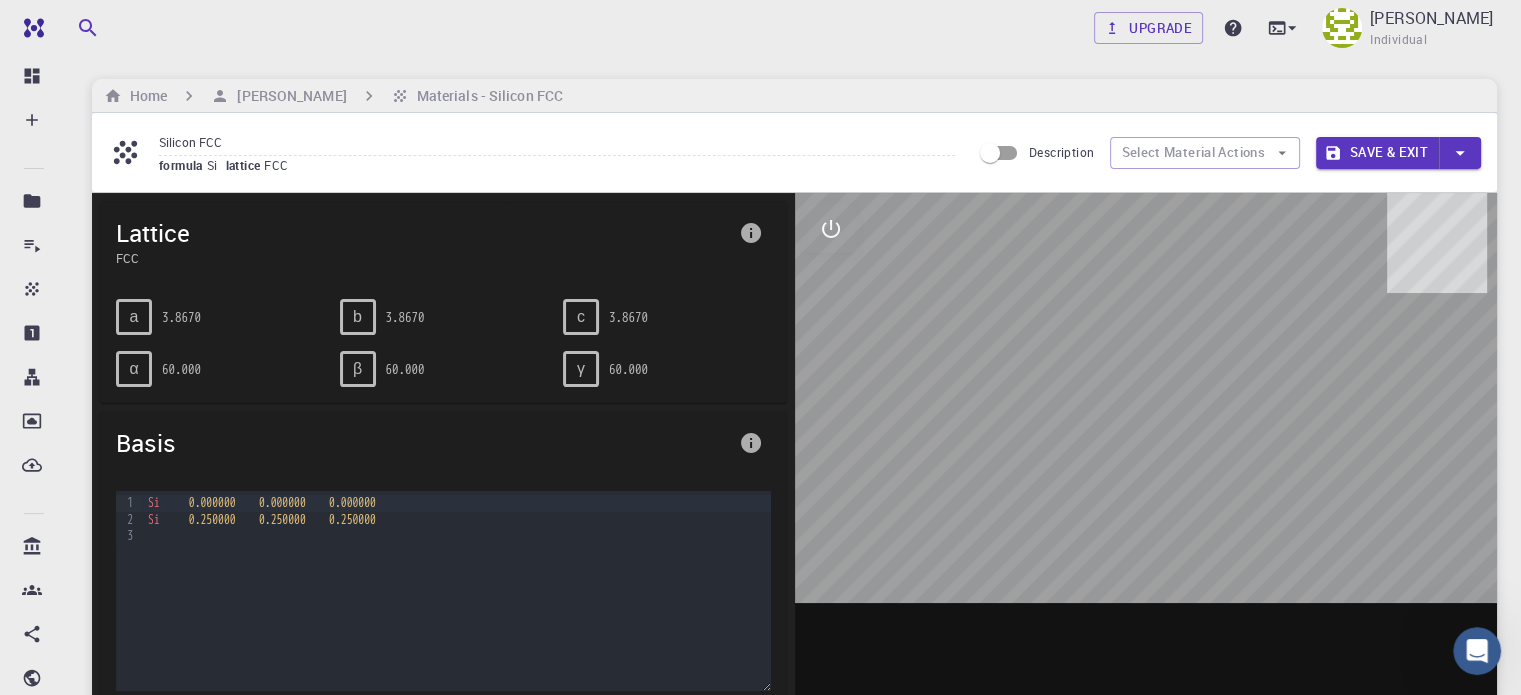 drag, startPoint x: 1003, startPoint y: 396, endPoint x: 1061, endPoint y: 309, distance: 104.56099 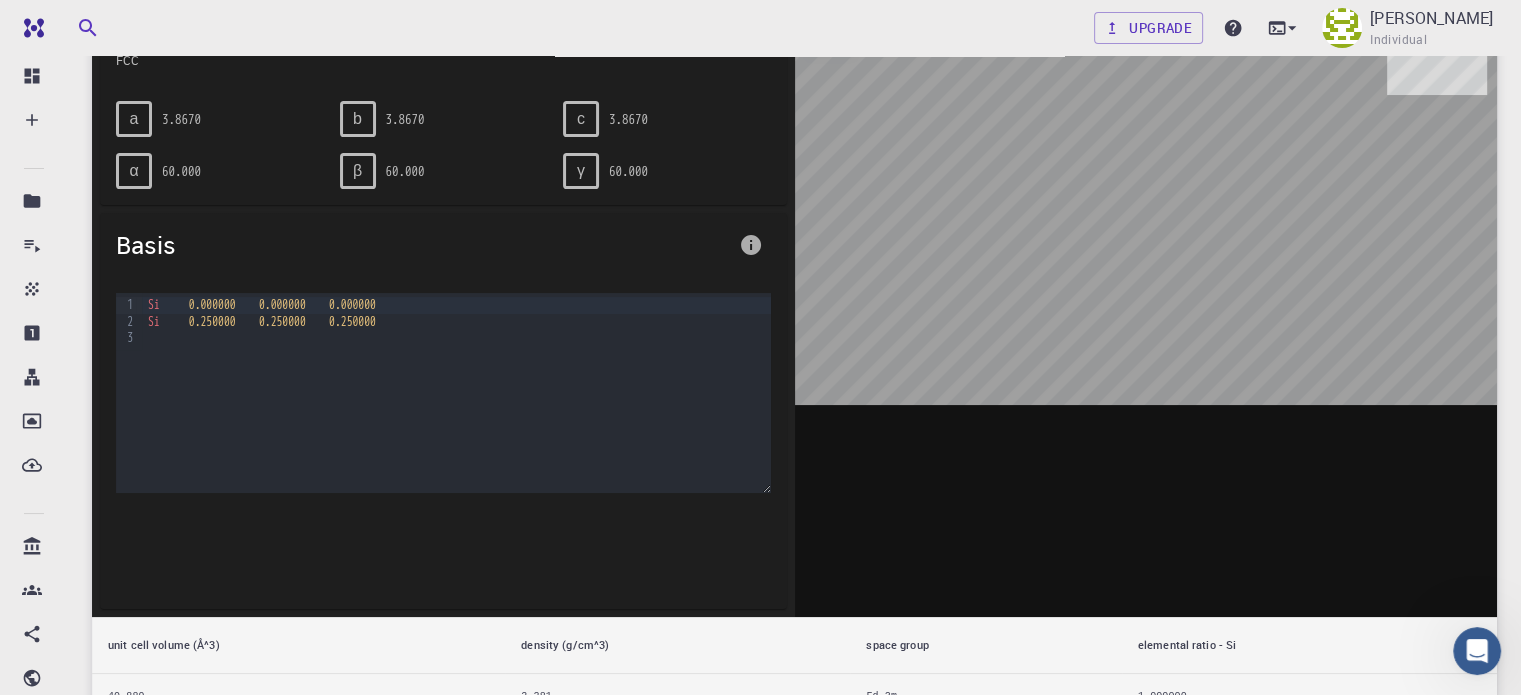 scroll, scrollTop: 0, scrollLeft: 0, axis: both 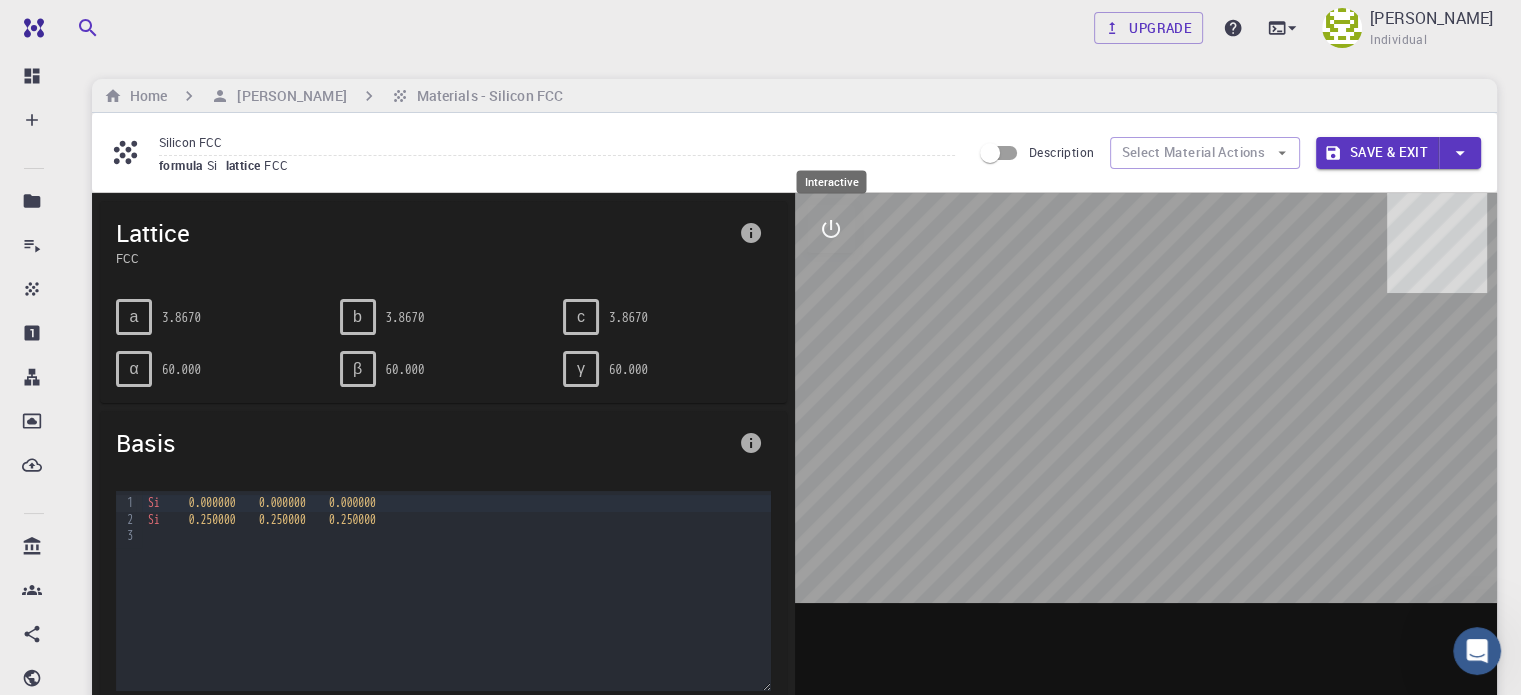 click 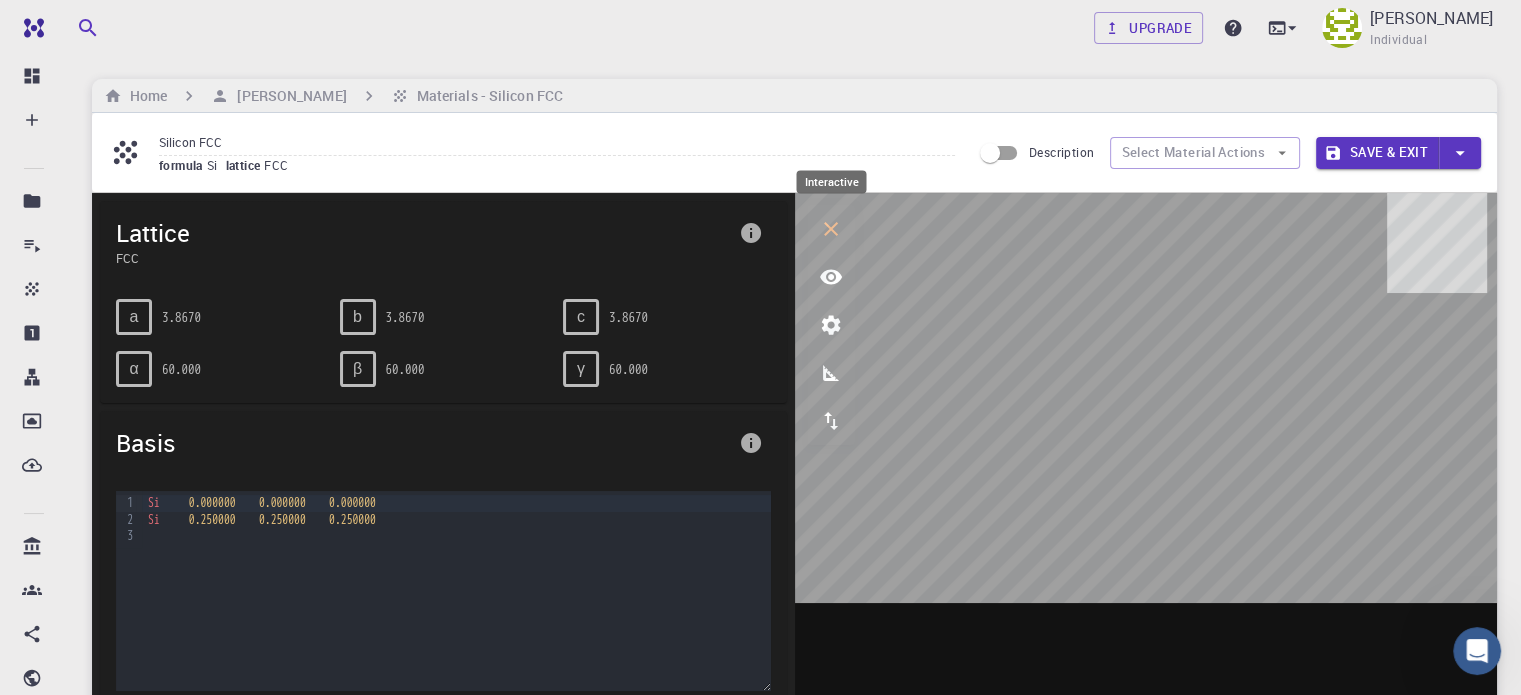 click at bounding box center (831, 229) 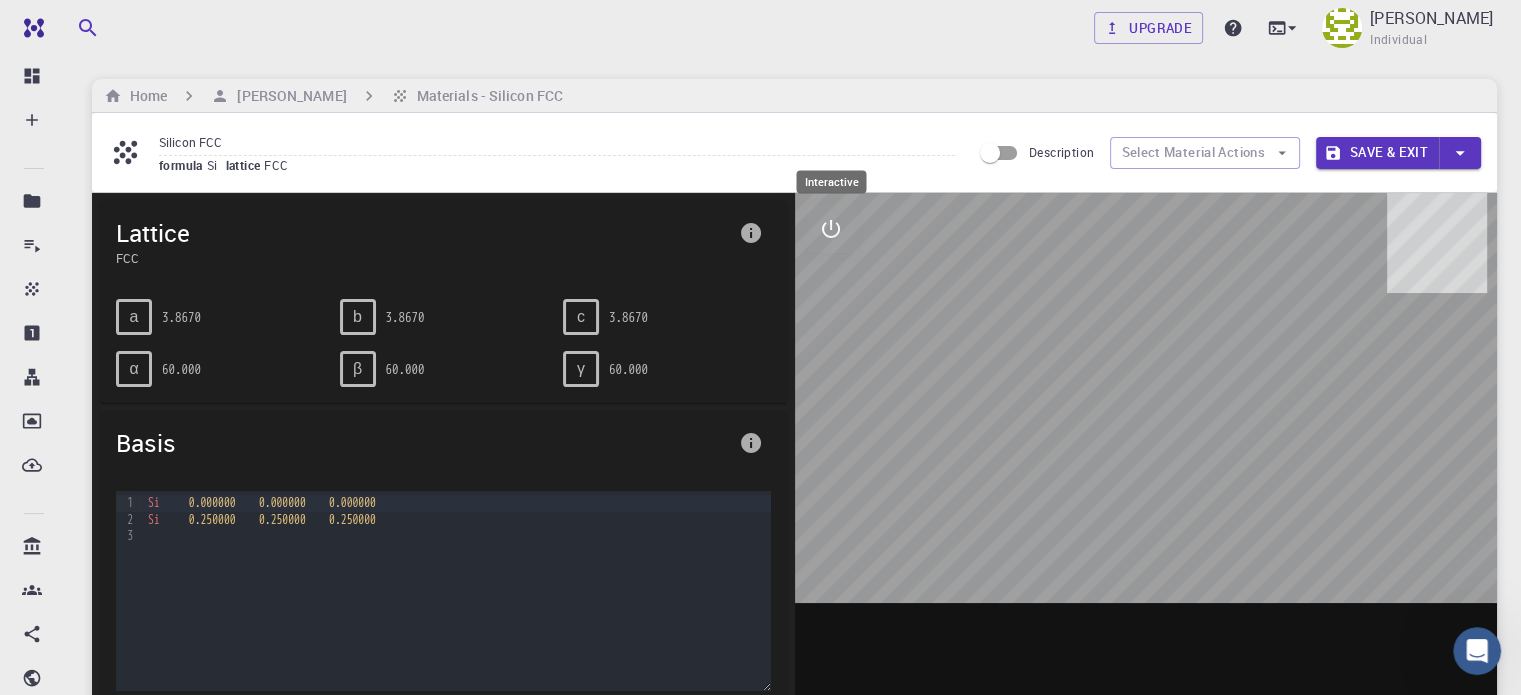 click at bounding box center [831, 229] 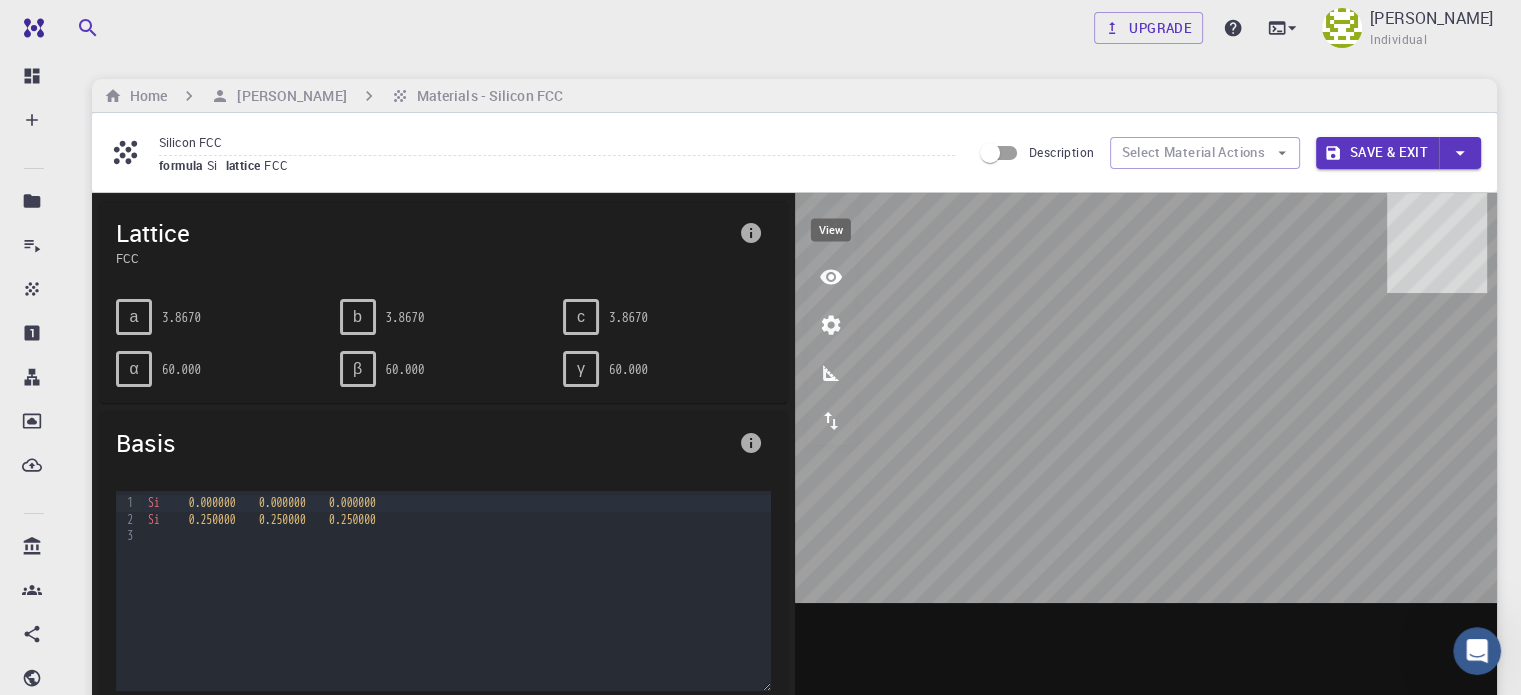 click 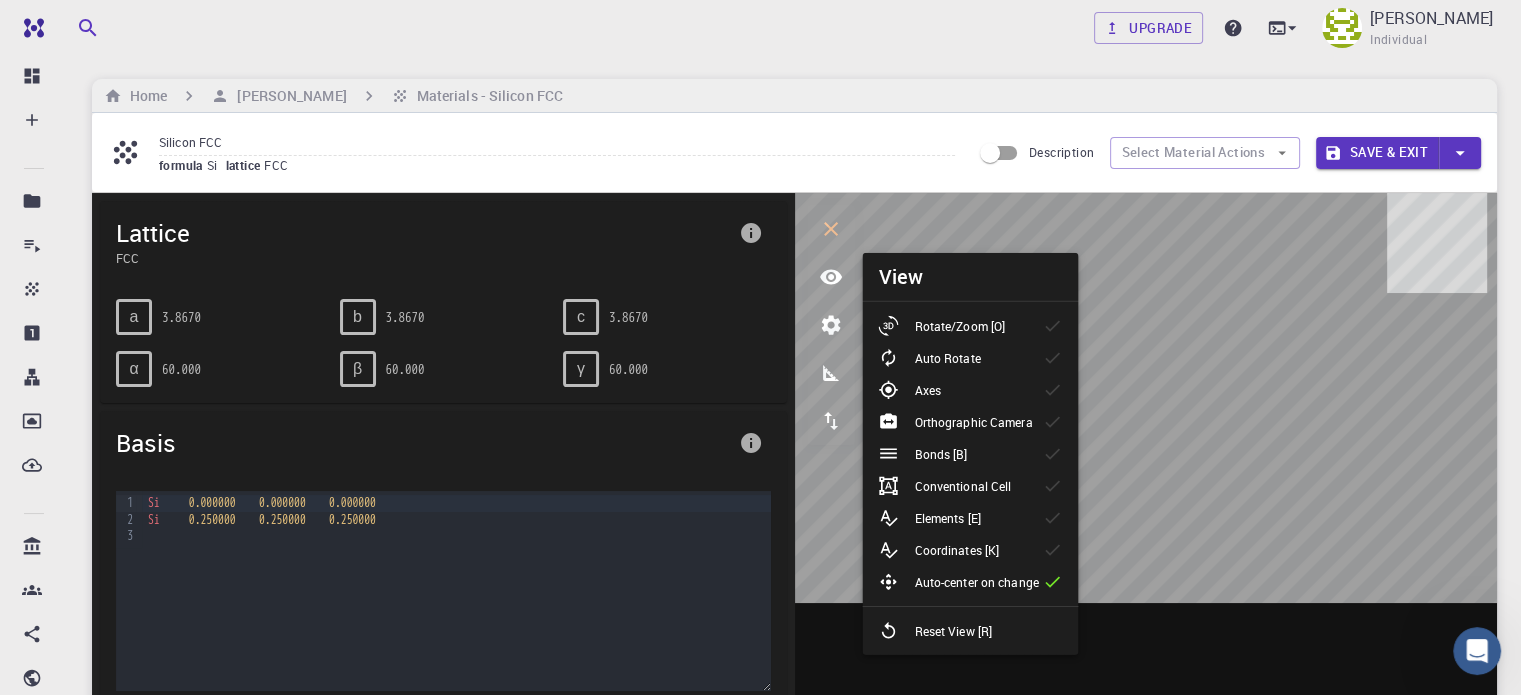 click on "Rotate/Zoom [O]" at bounding box center (970, 326) 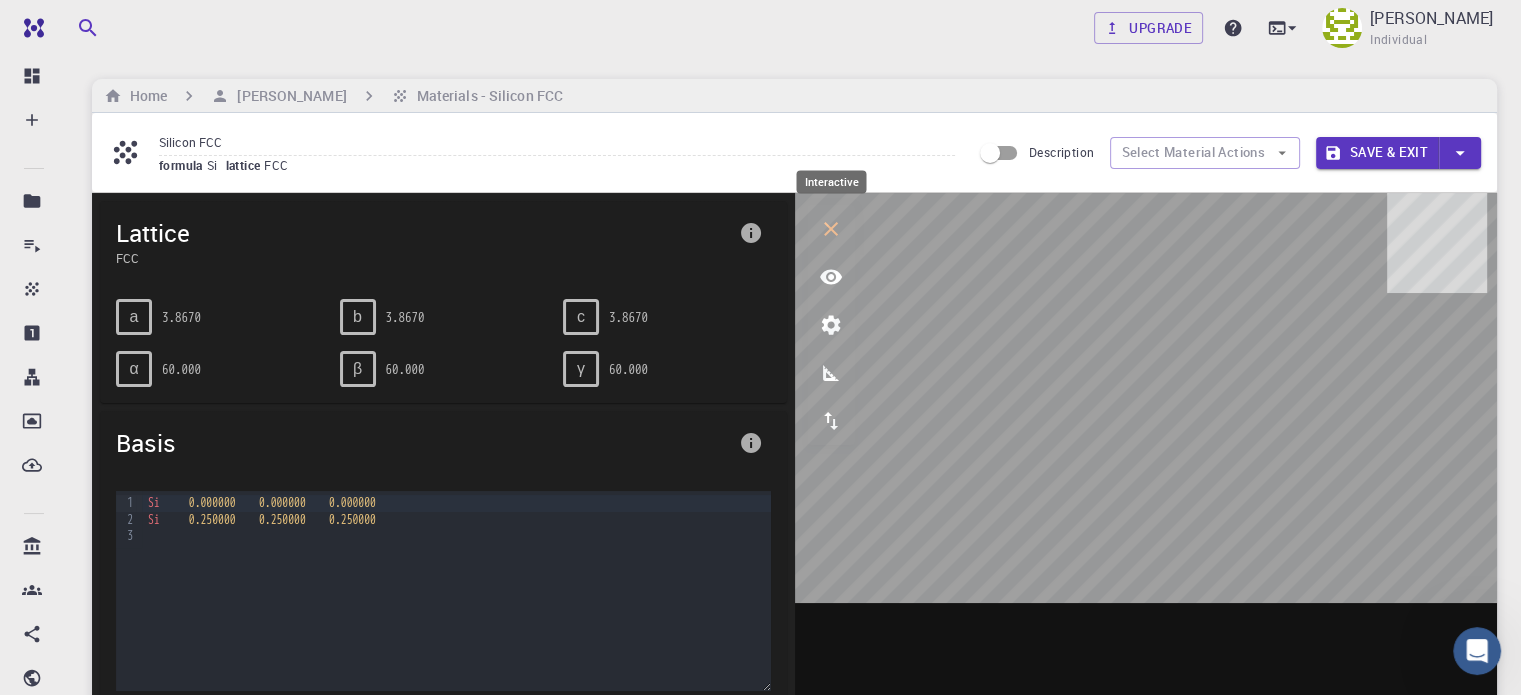 click 